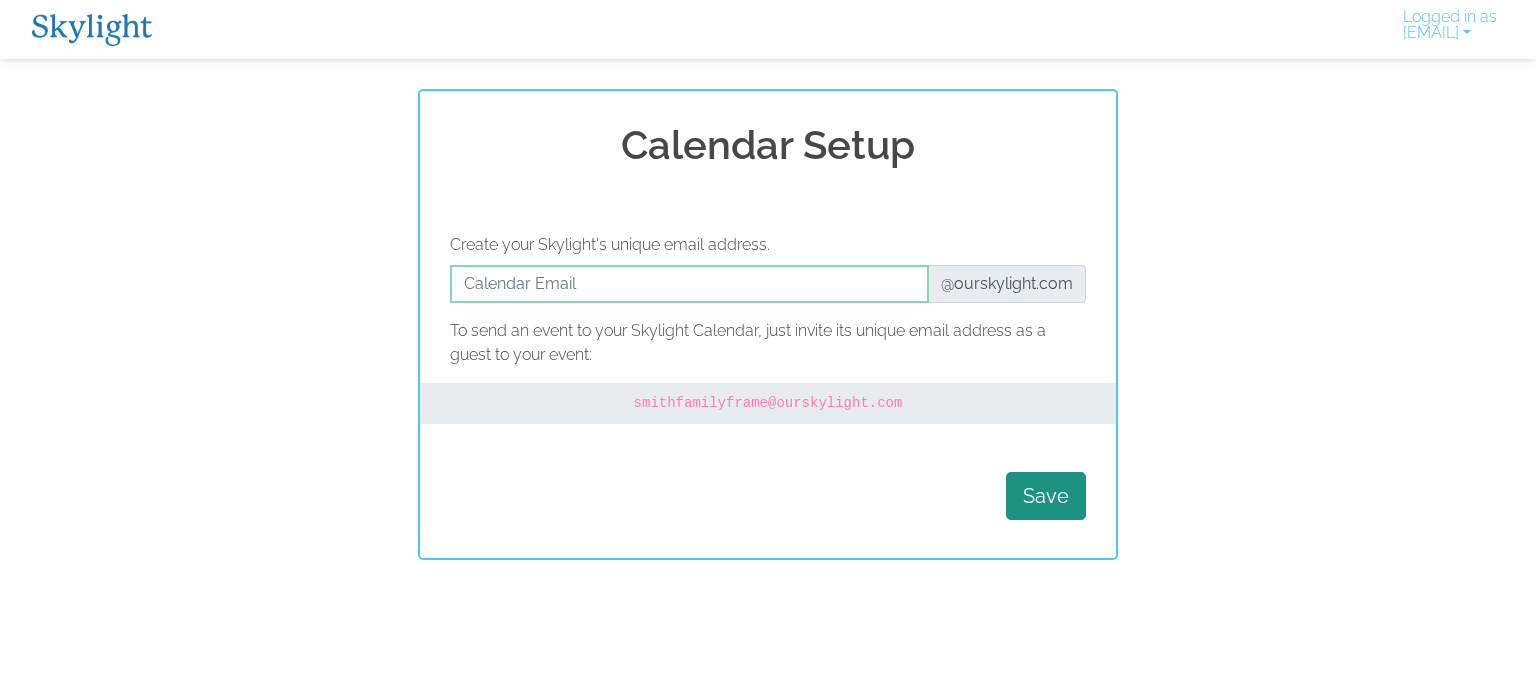 scroll, scrollTop: 0, scrollLeft: 0, axis: both 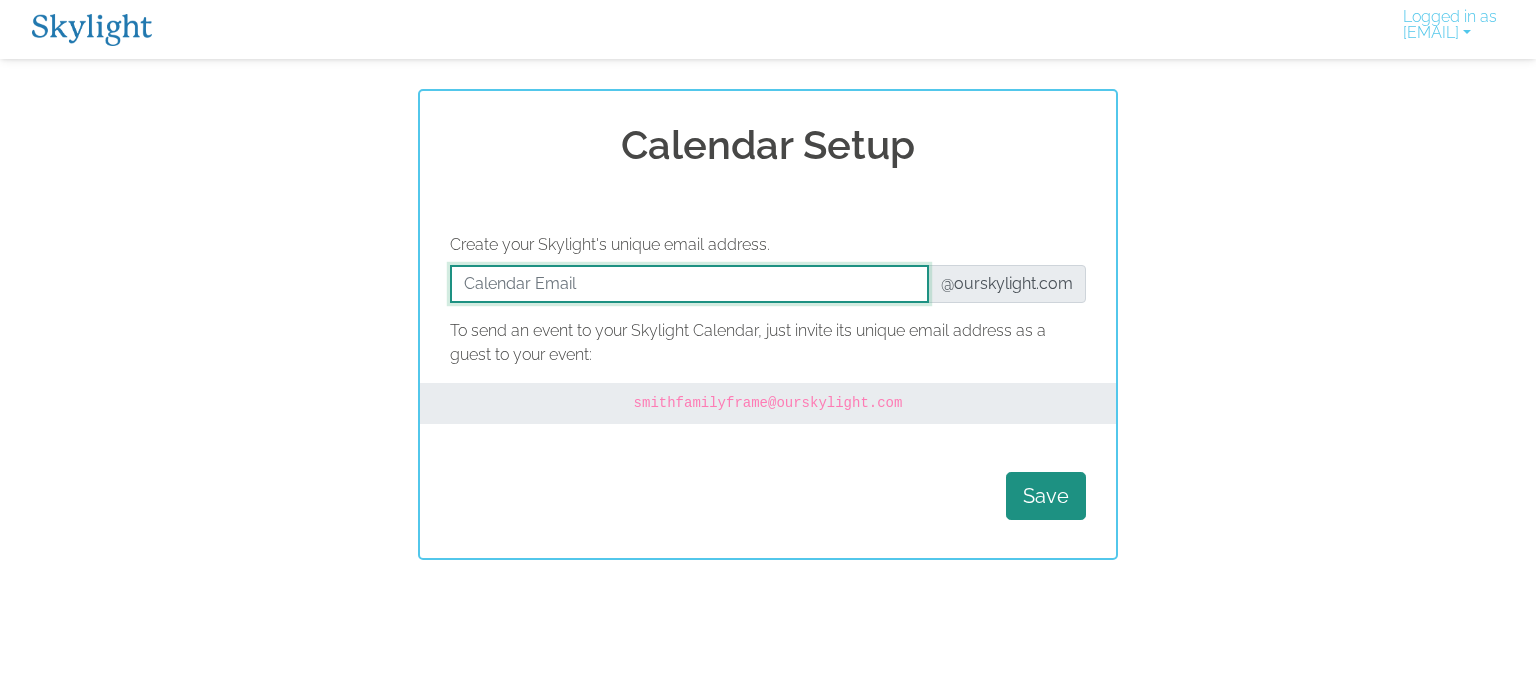 click at bounding box center (689, 284) 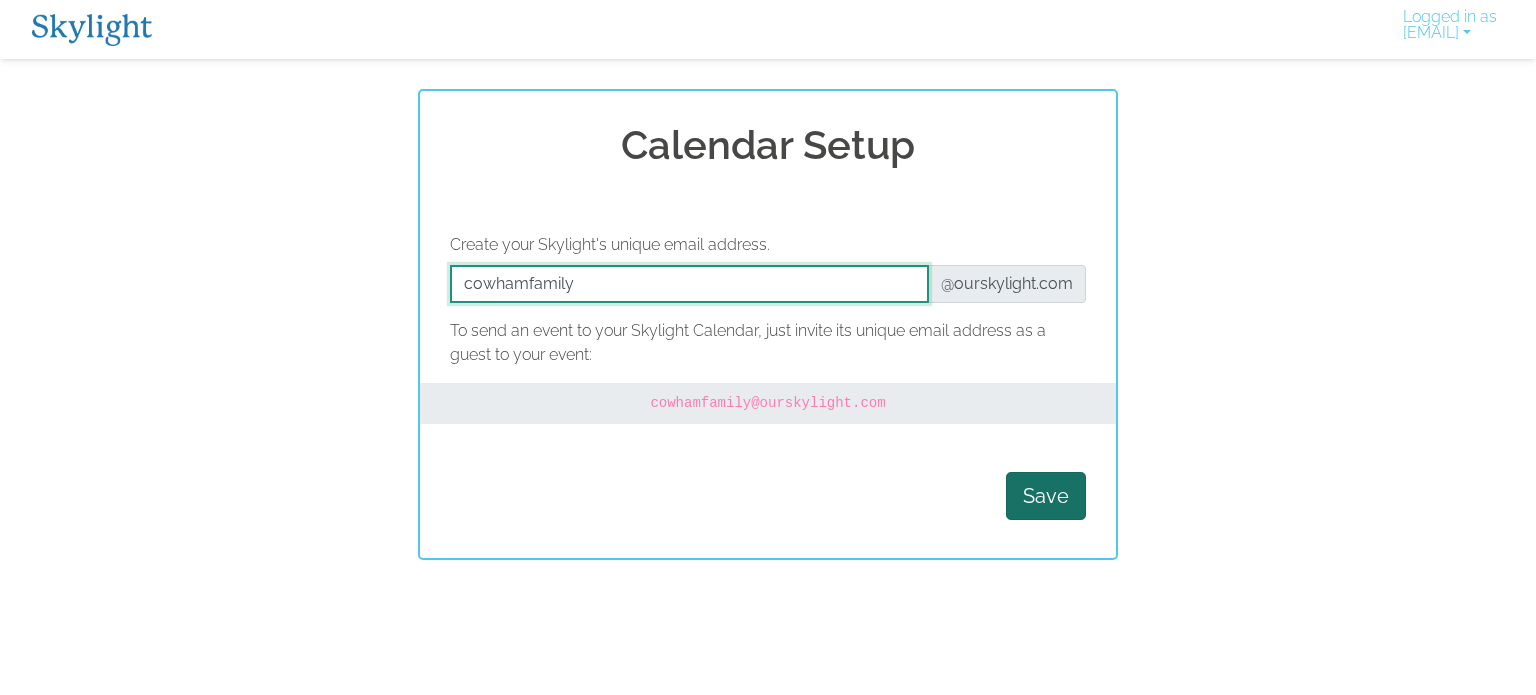 type on "cowhamfamily" 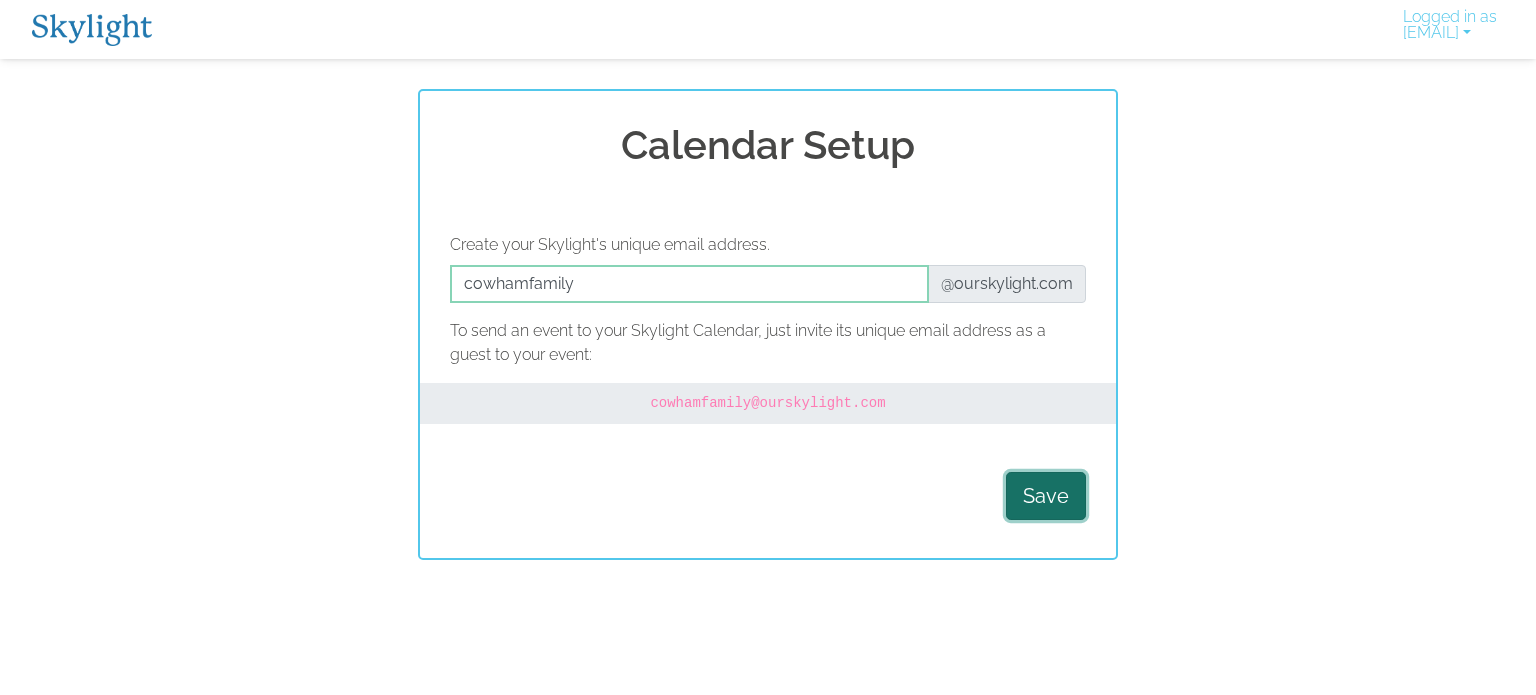click on "Save" at bounding box center (1046, 496) 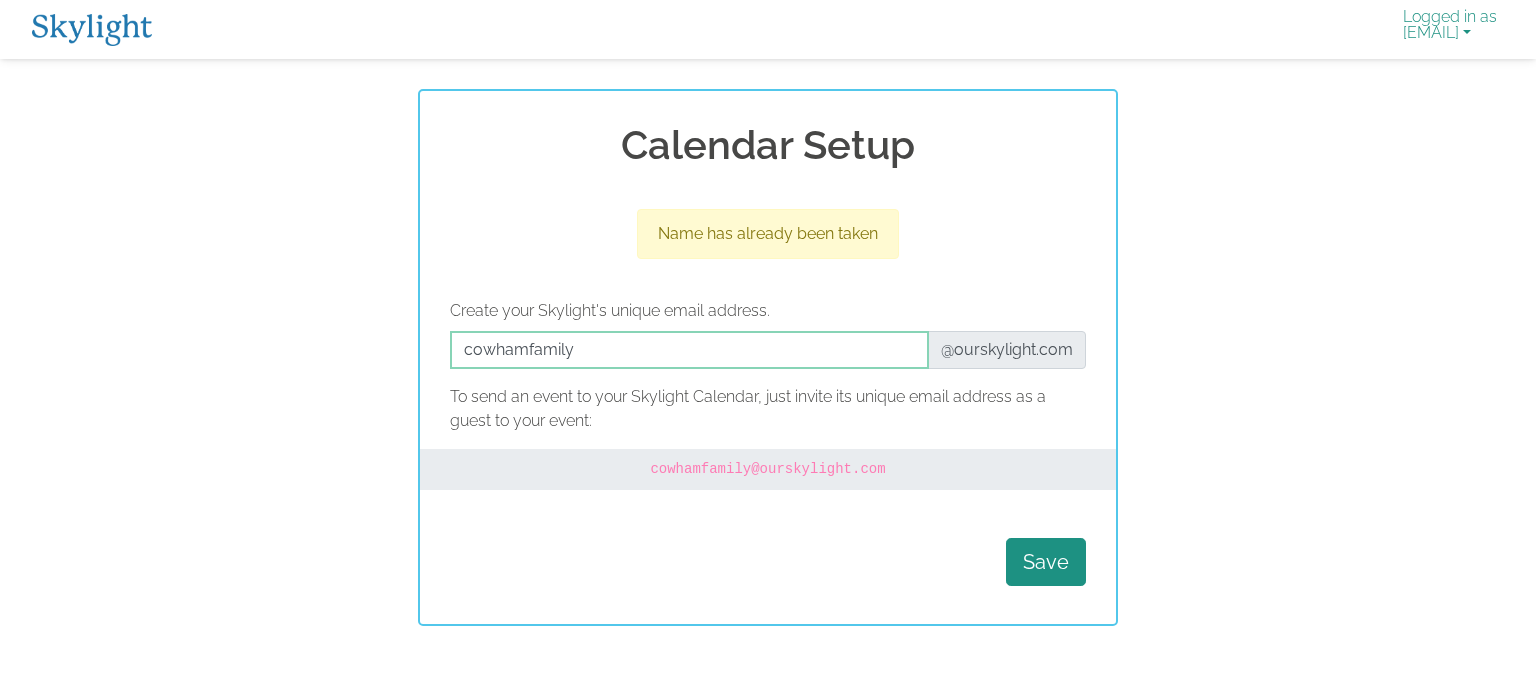 click on "Logged in as mirandacowham@gmail.com" at bounding box center (1450, 29) 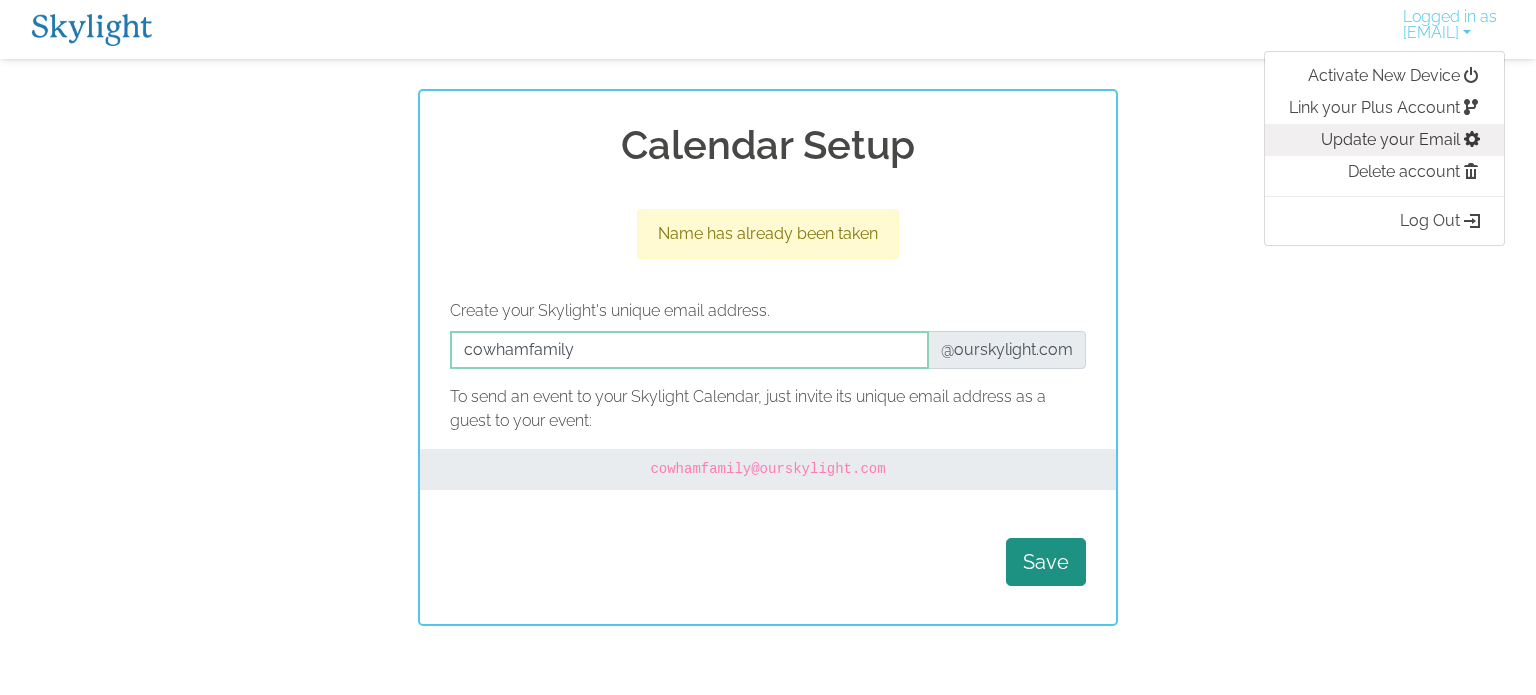 click on "Update your Email" at bounding box center [1384, 140] 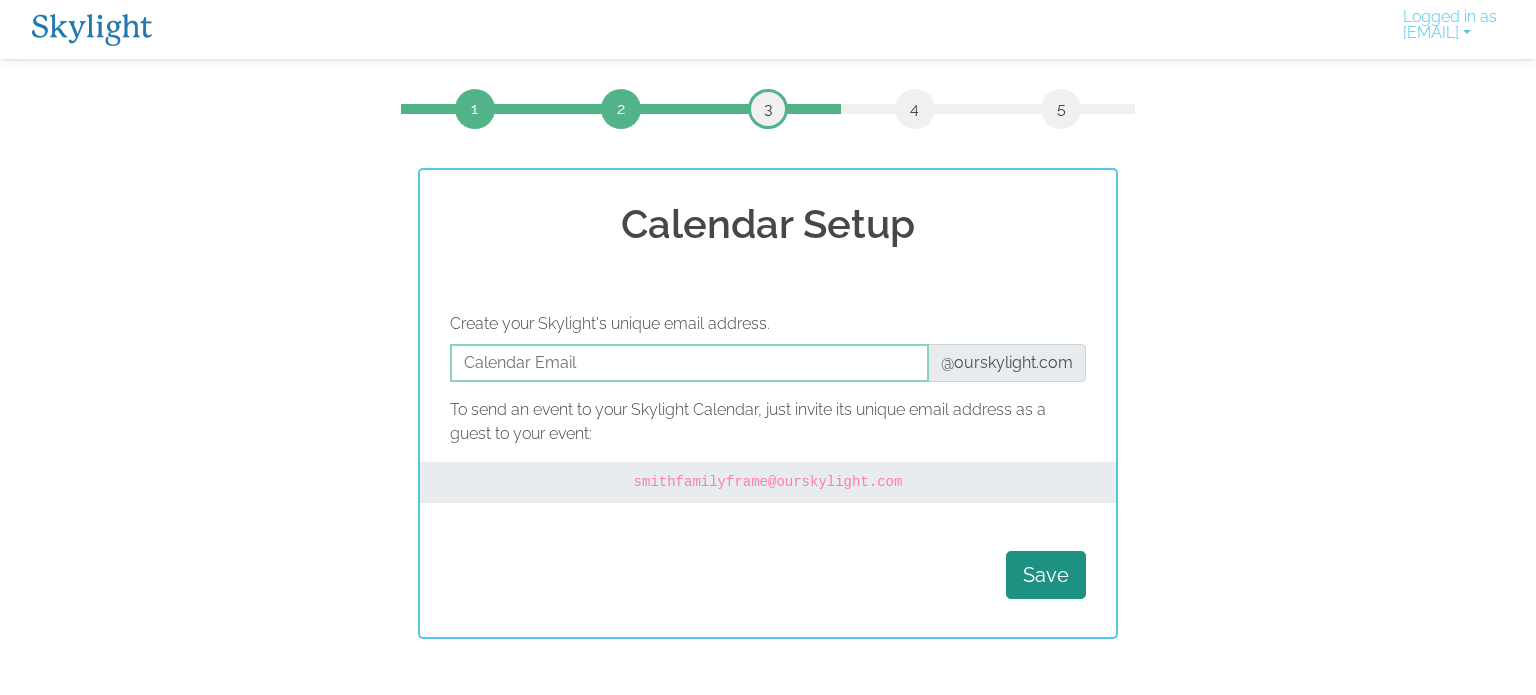 scroll, scrollTop: 0, scrollLeft: 0, axis: both 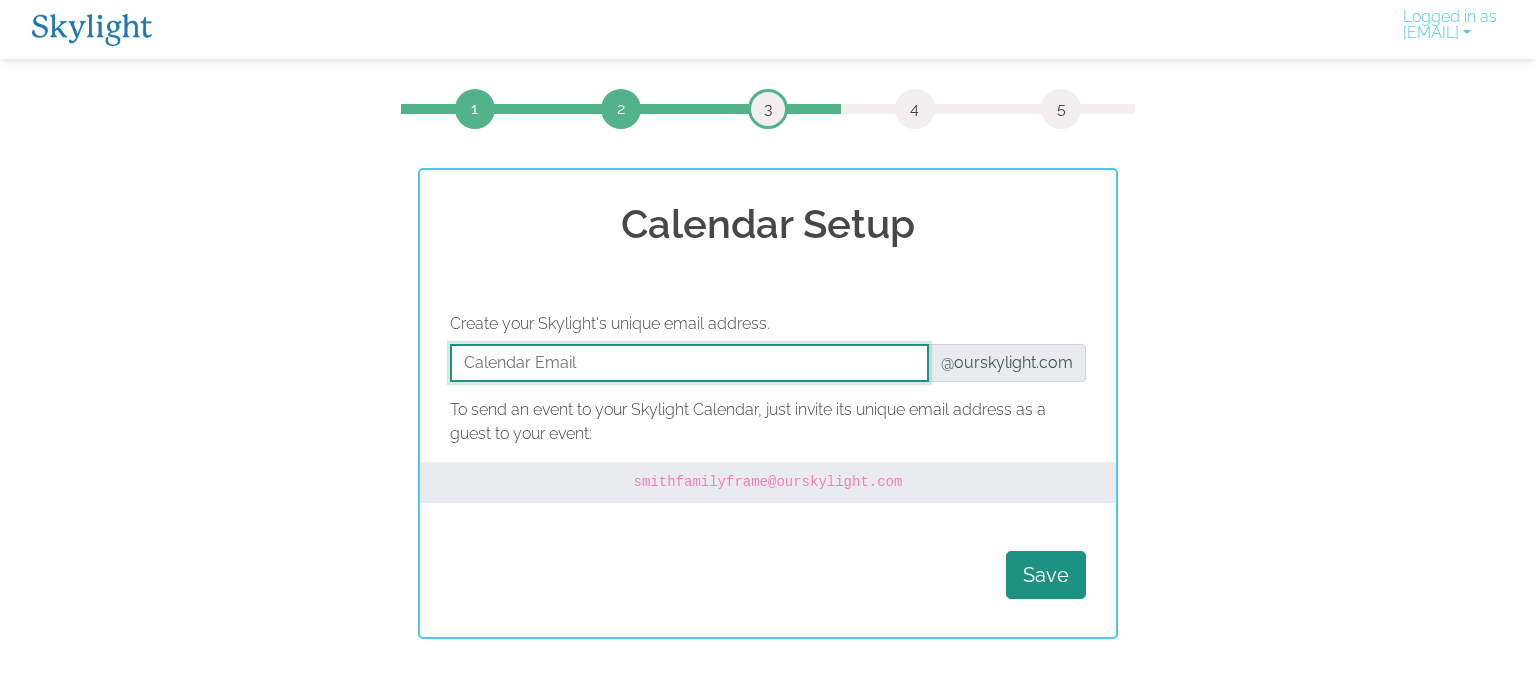 click at bounding box center (689, 363) 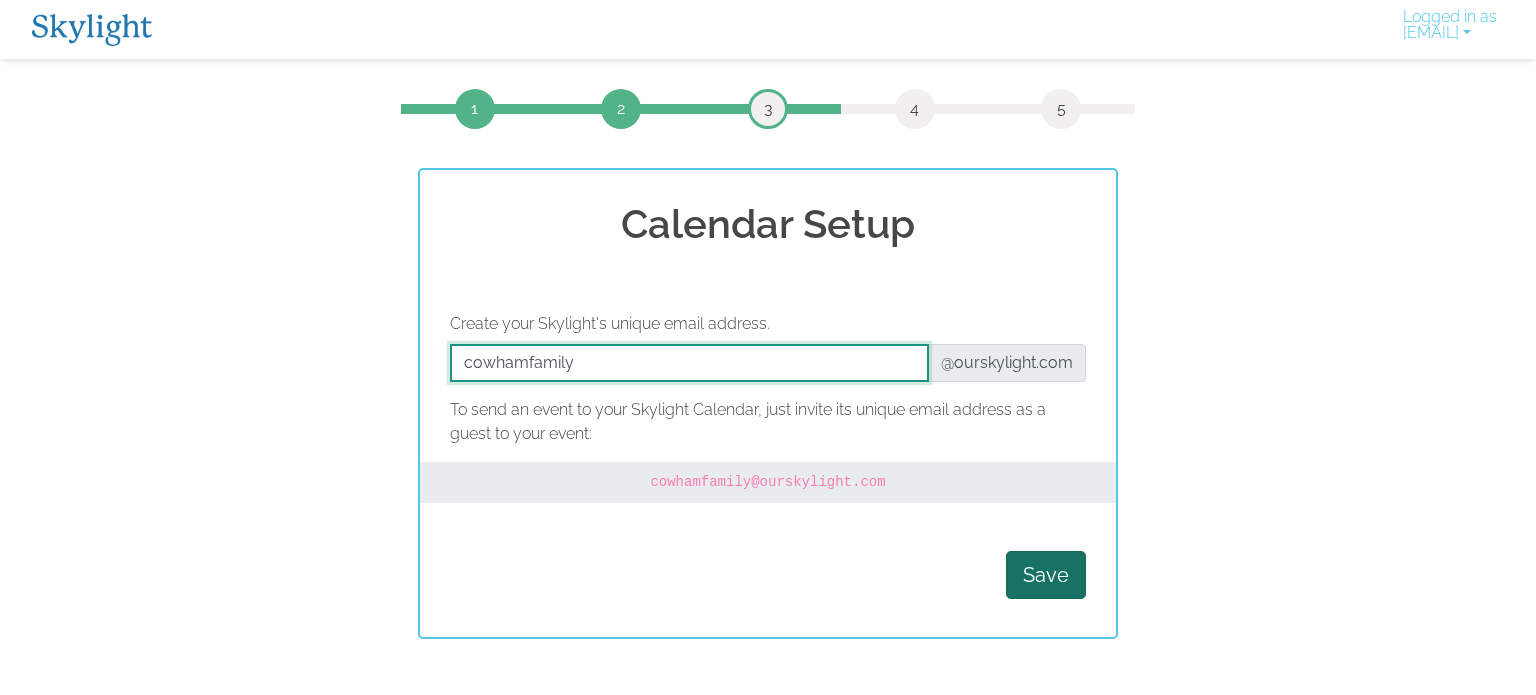 type on "cowhamfamily" 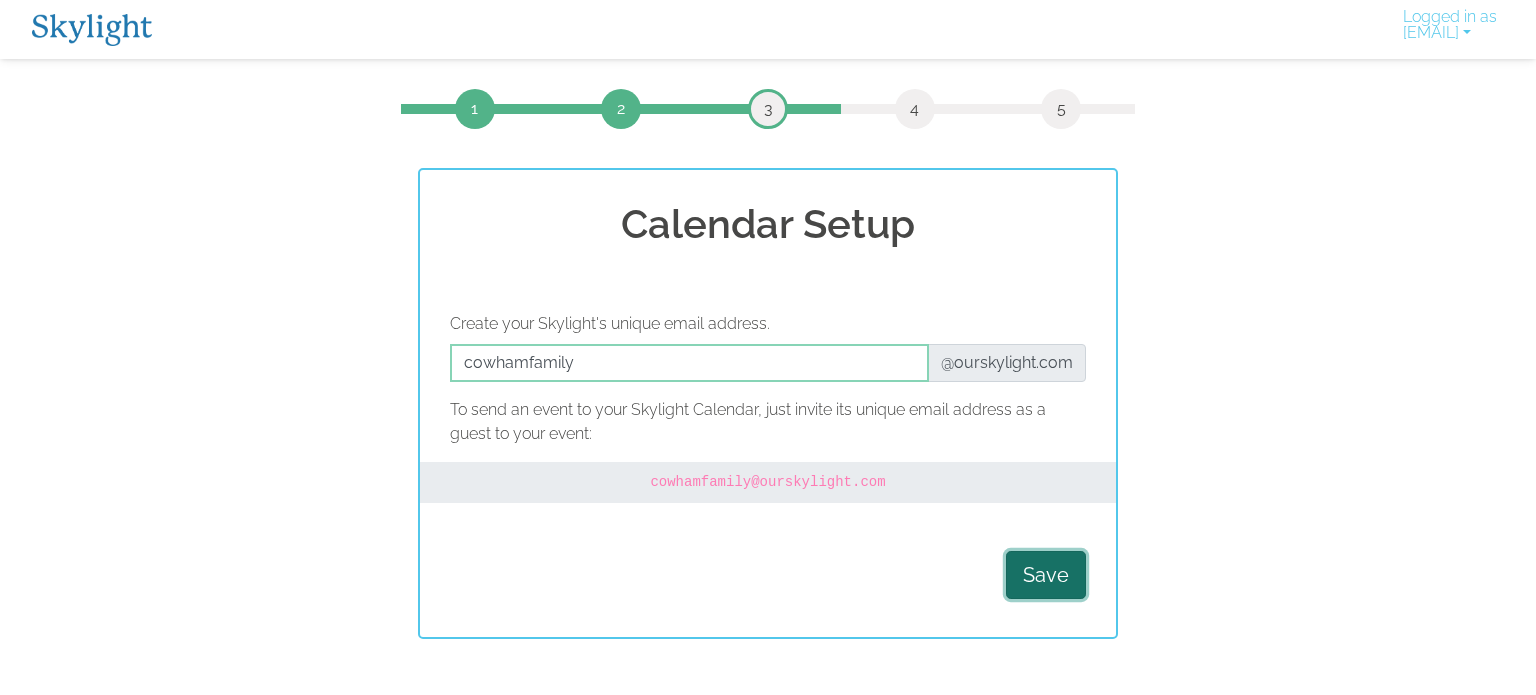 click on "Save" at bounding box center [1046, 575] 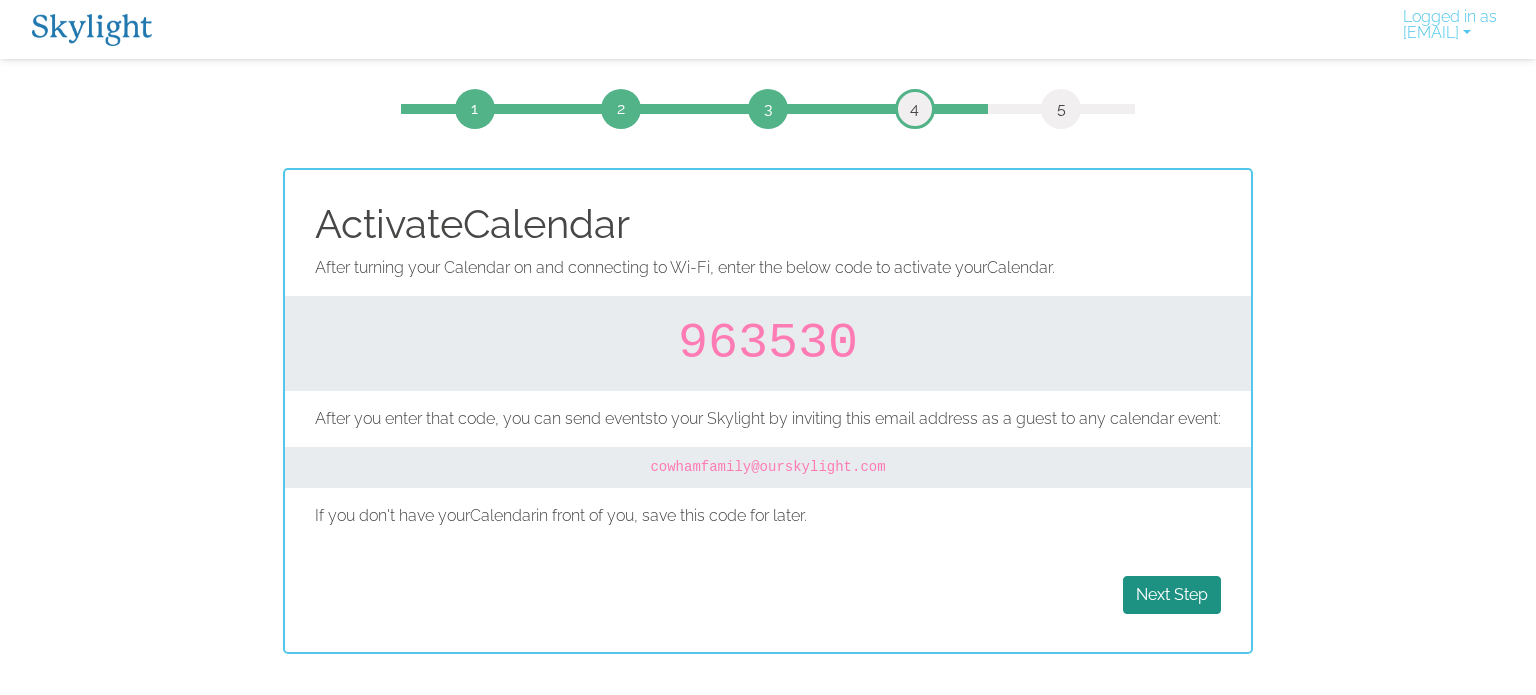 scroll, scrollTop: 0, scrollLeft: 0, axis: both 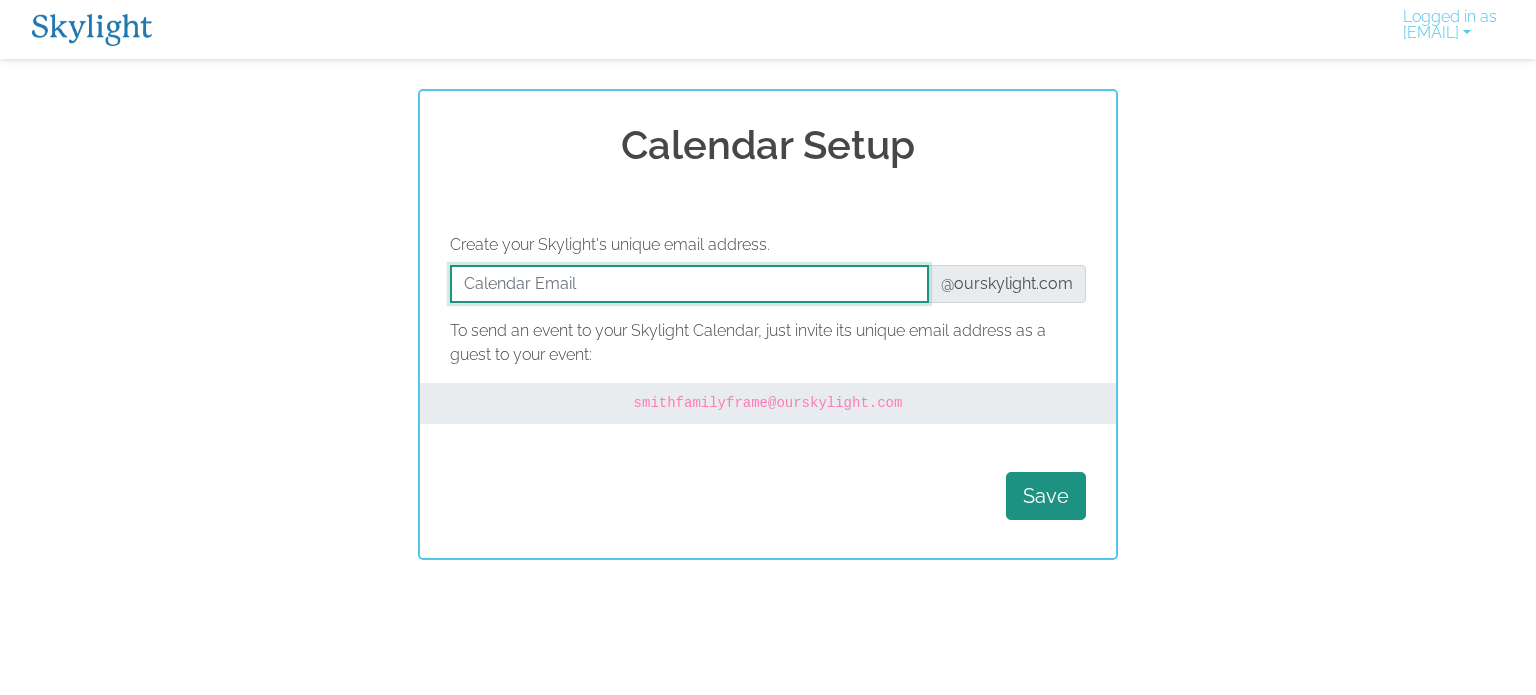 click at bounding box center (689, 284) 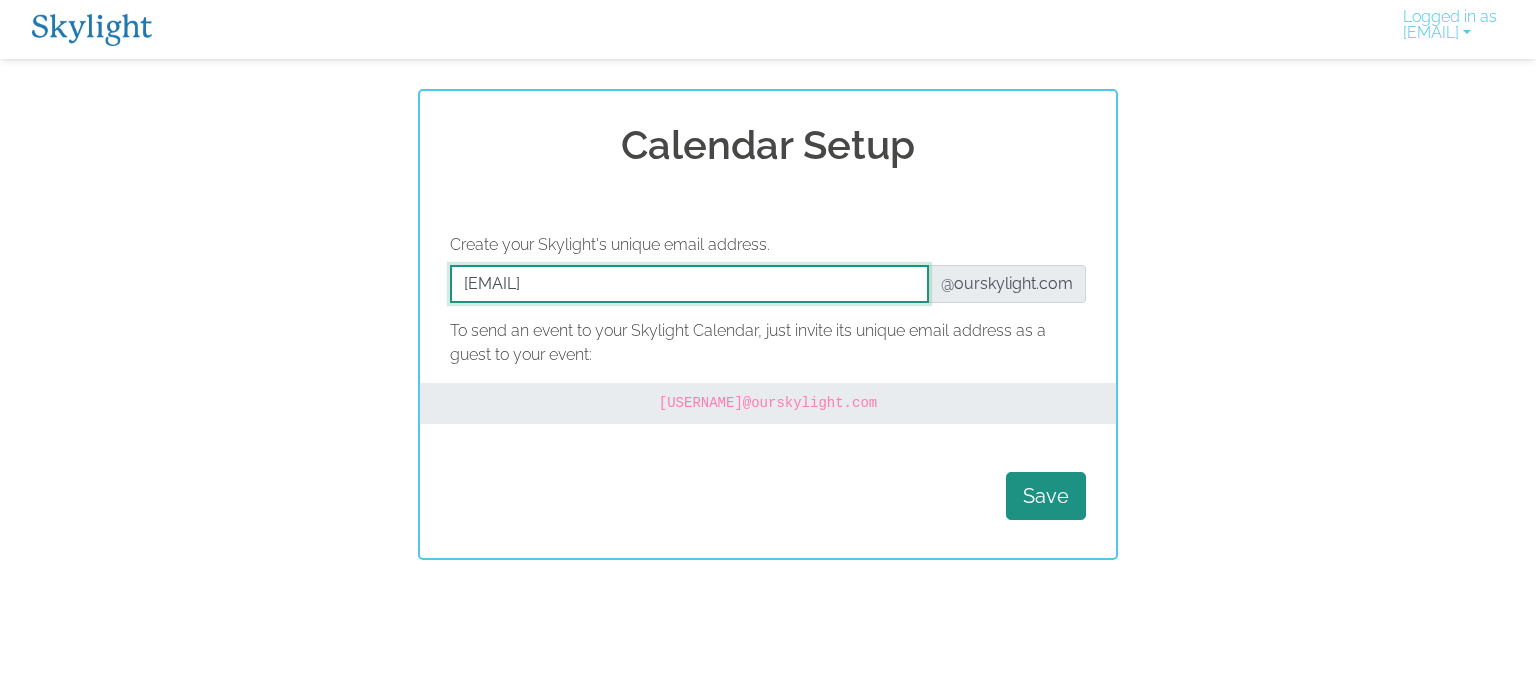 drag, startPoint x: 712, startPoint y: 279, endPoint x: 420, endPoint y: 265, distance: 292.33542 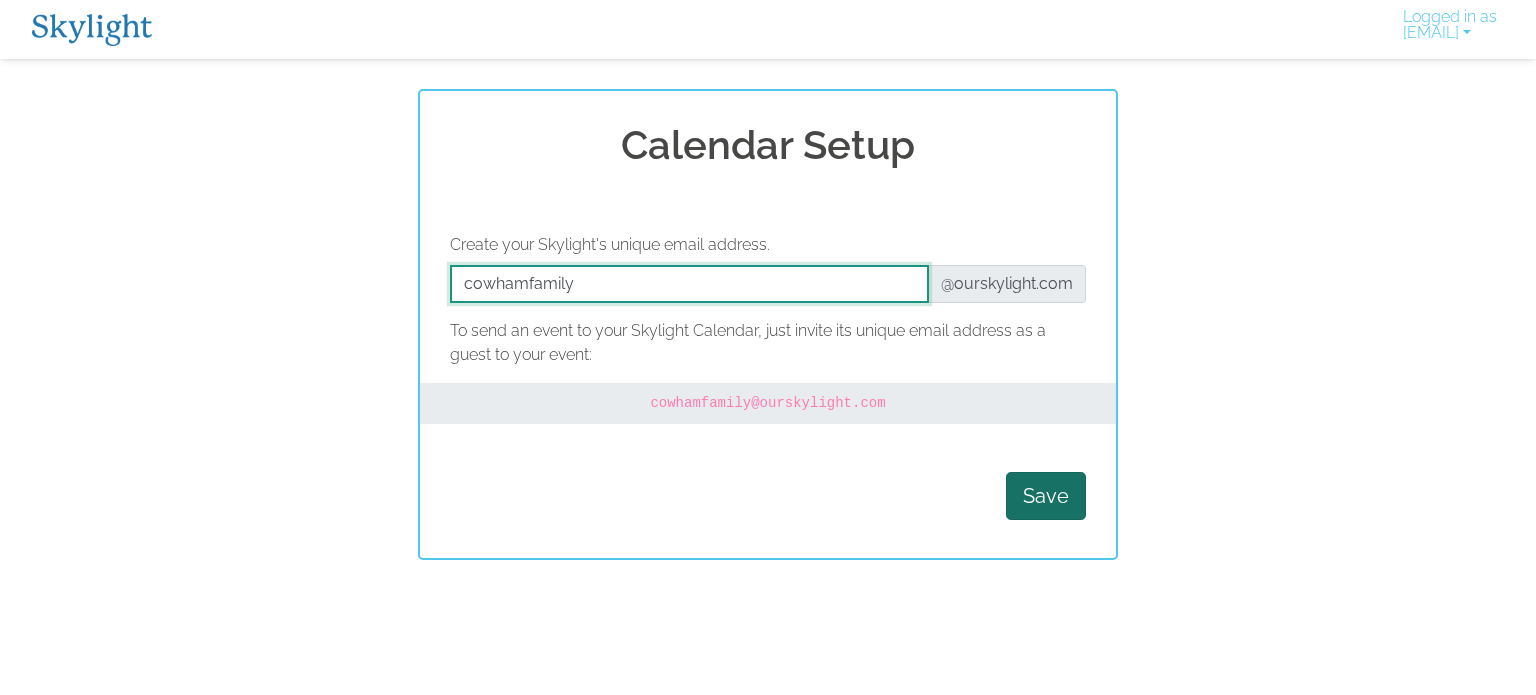 type on "cowhamfamily" 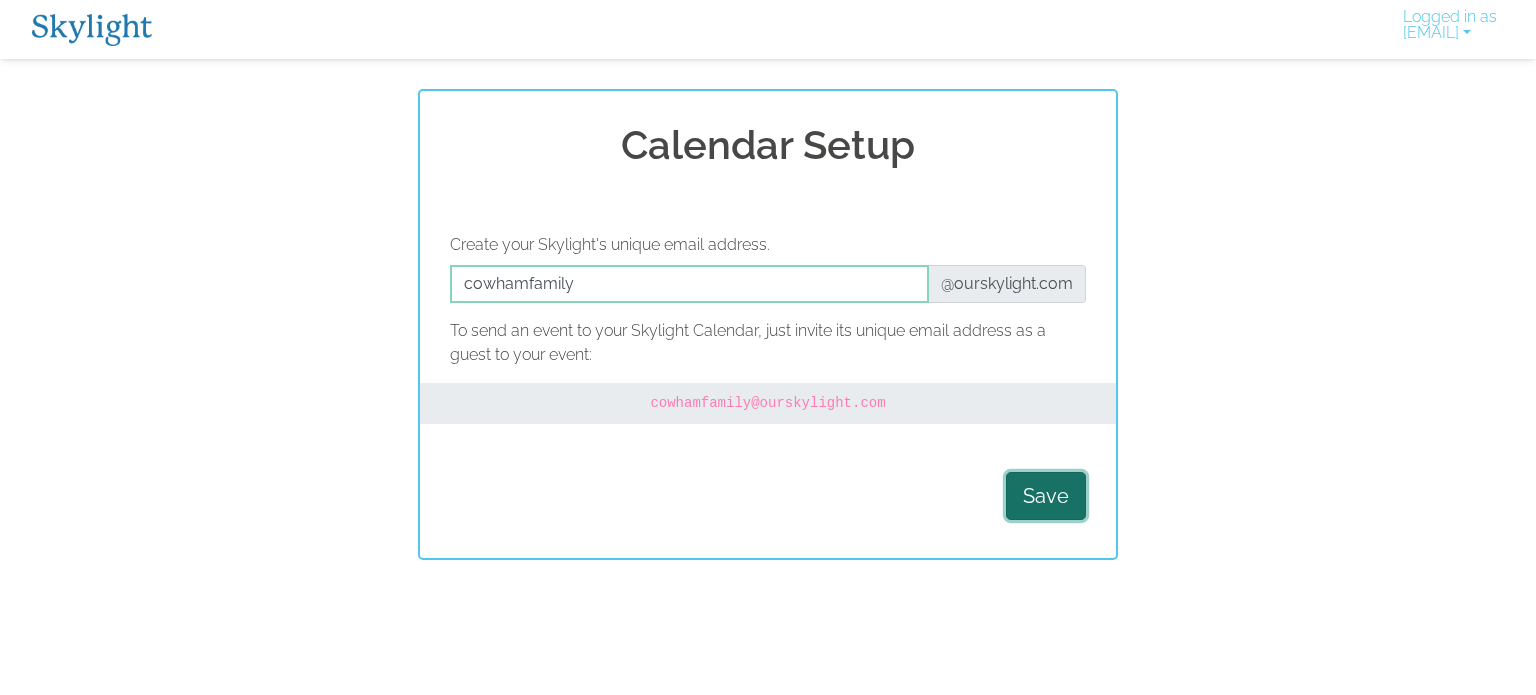 click on "Save" at bounding box center [1046, 496] 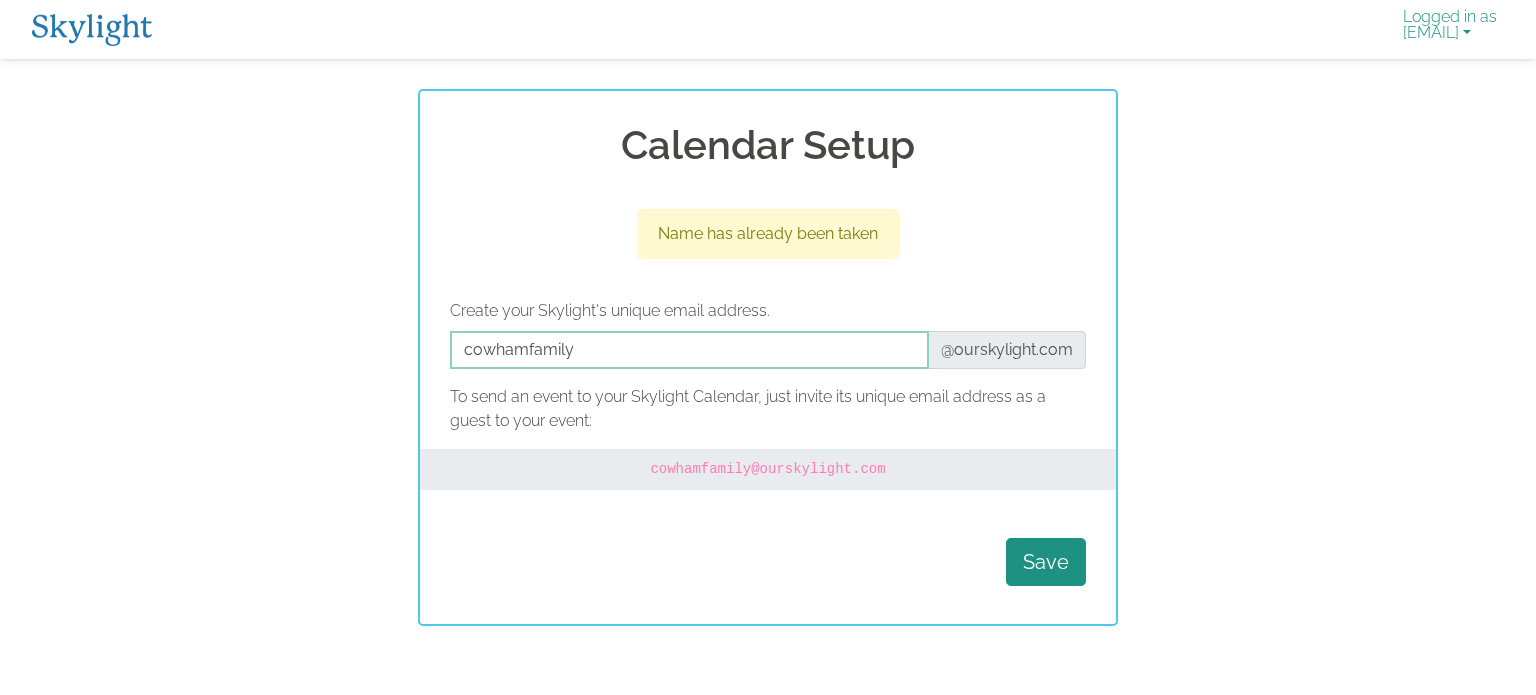 click on "Logged in as mirandacowham@gmail.com" at bounding box center (1450, 29) 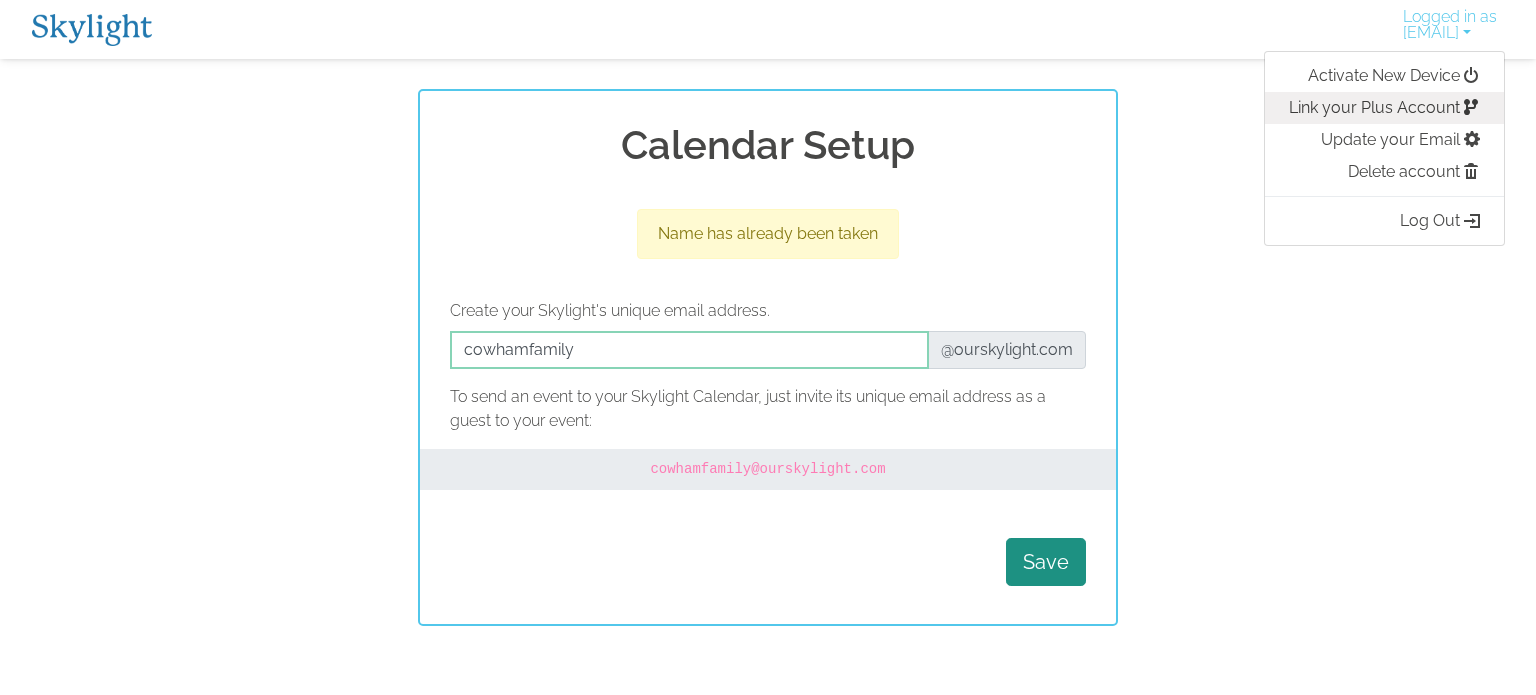 click on "Link your Plus Account" at bounding box center [1384, 108] 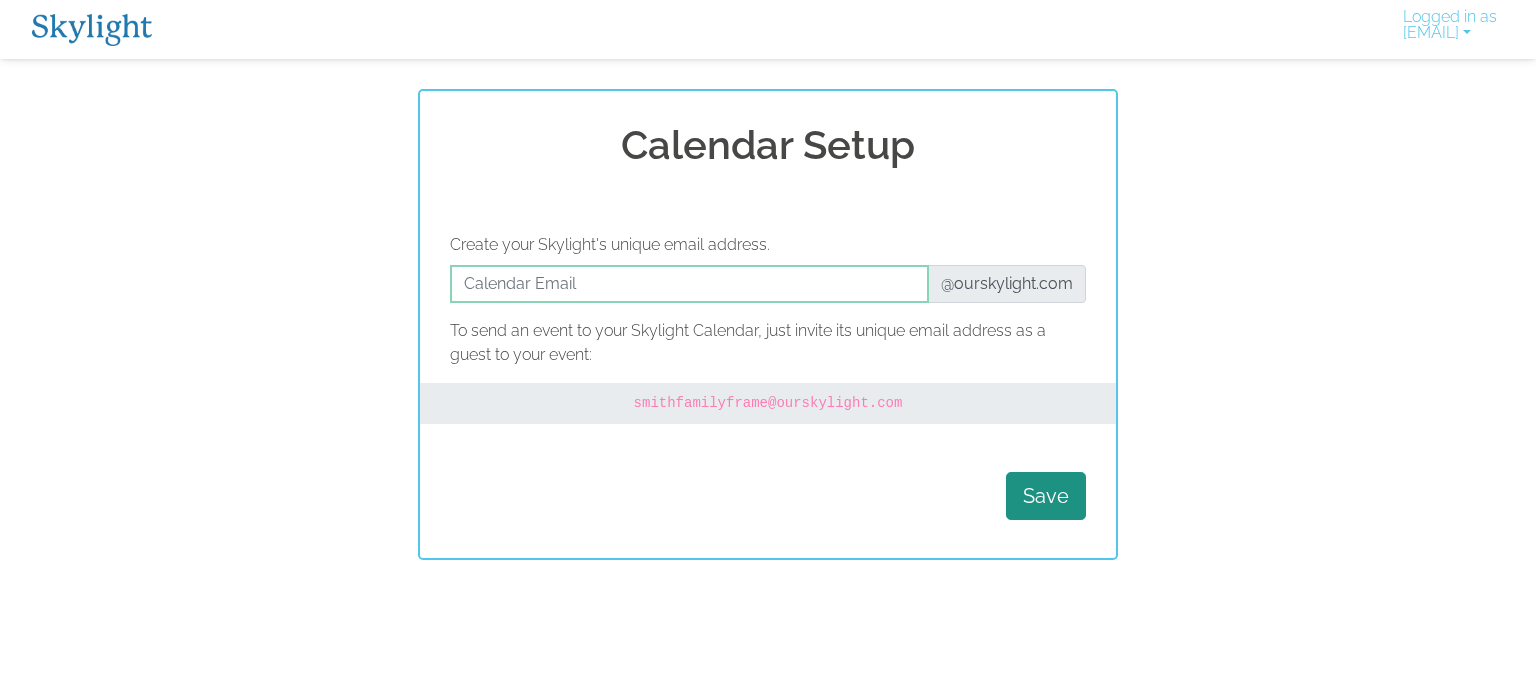 scroll, scrollTop: 0, scrollLeft: 0, axis: both 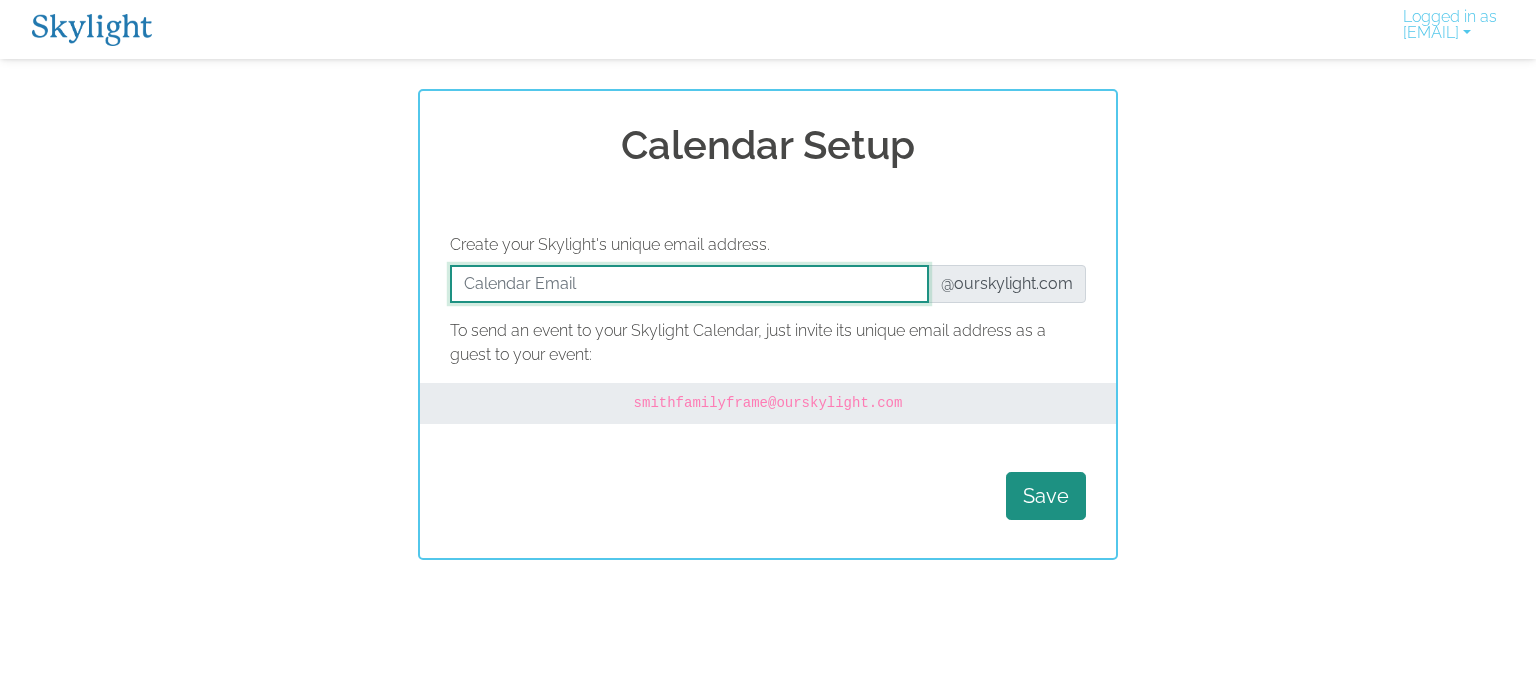click at bounding box center [689, 284] 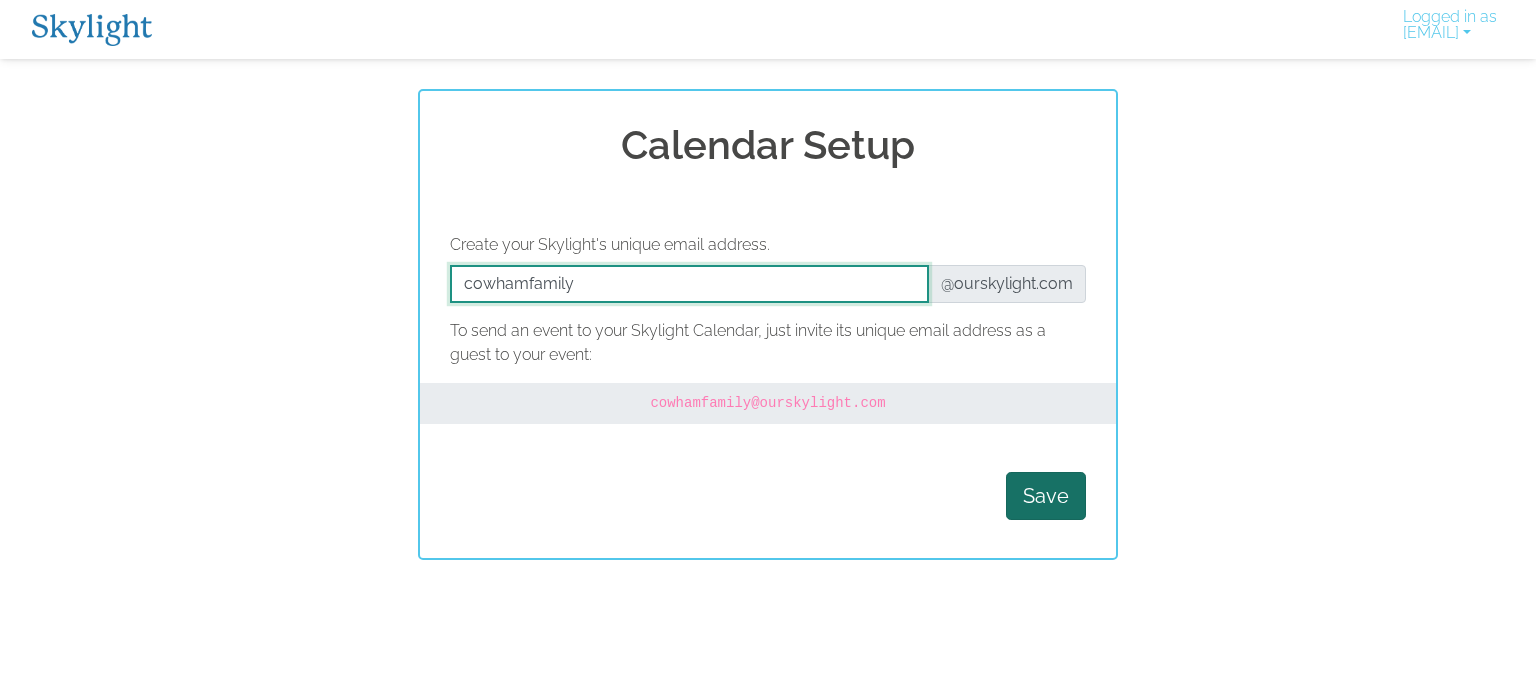 type on "cowhamfamily" 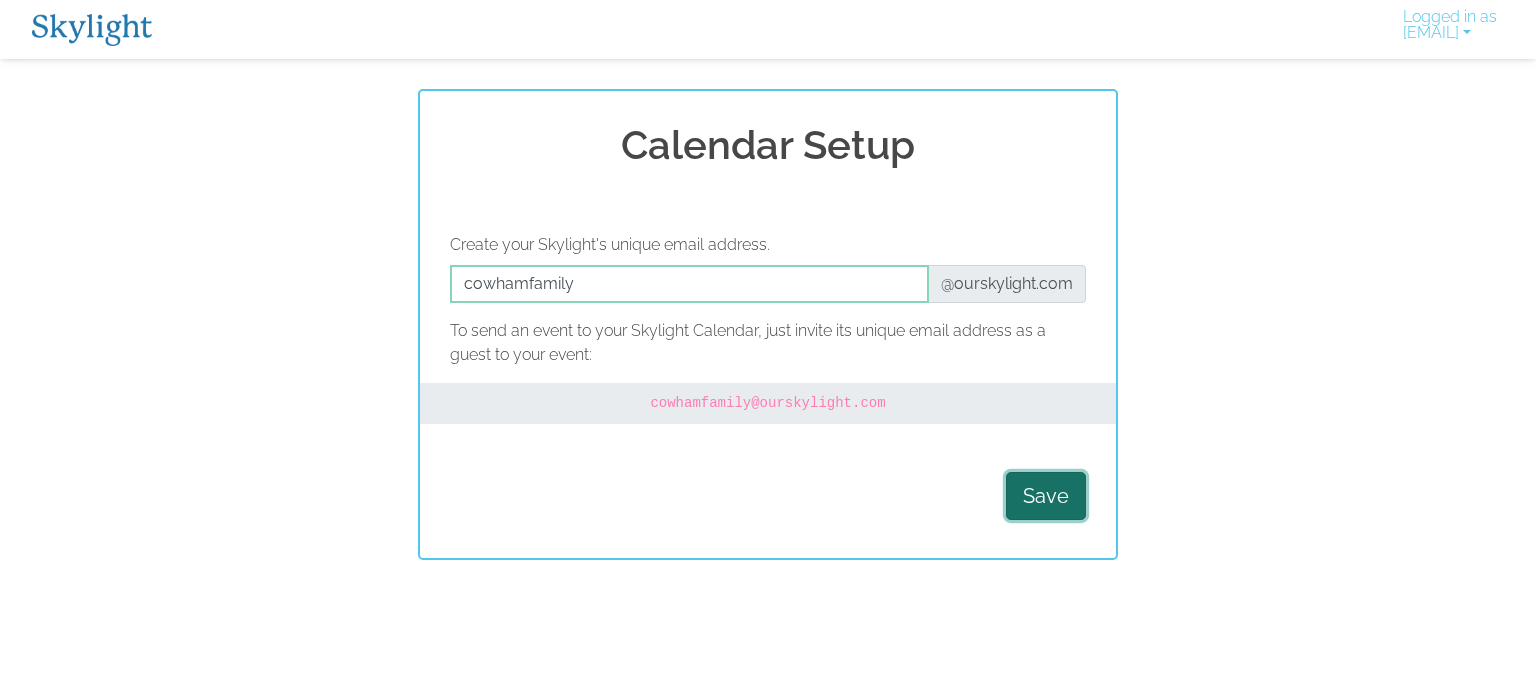 click on "Save" at bounding box center (1046, 496) 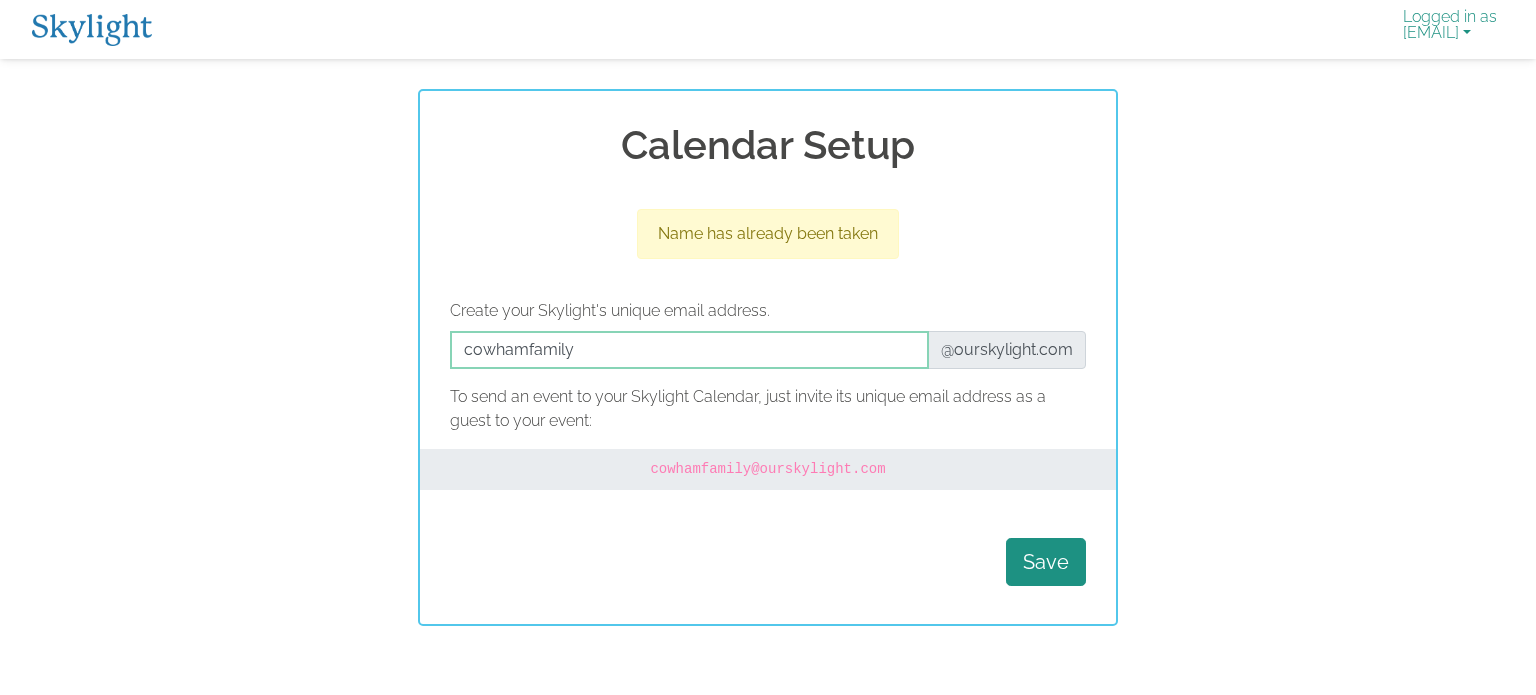 click on "Logged in as mirandacowham@gmail.com" at bounding box center [1450, 29] 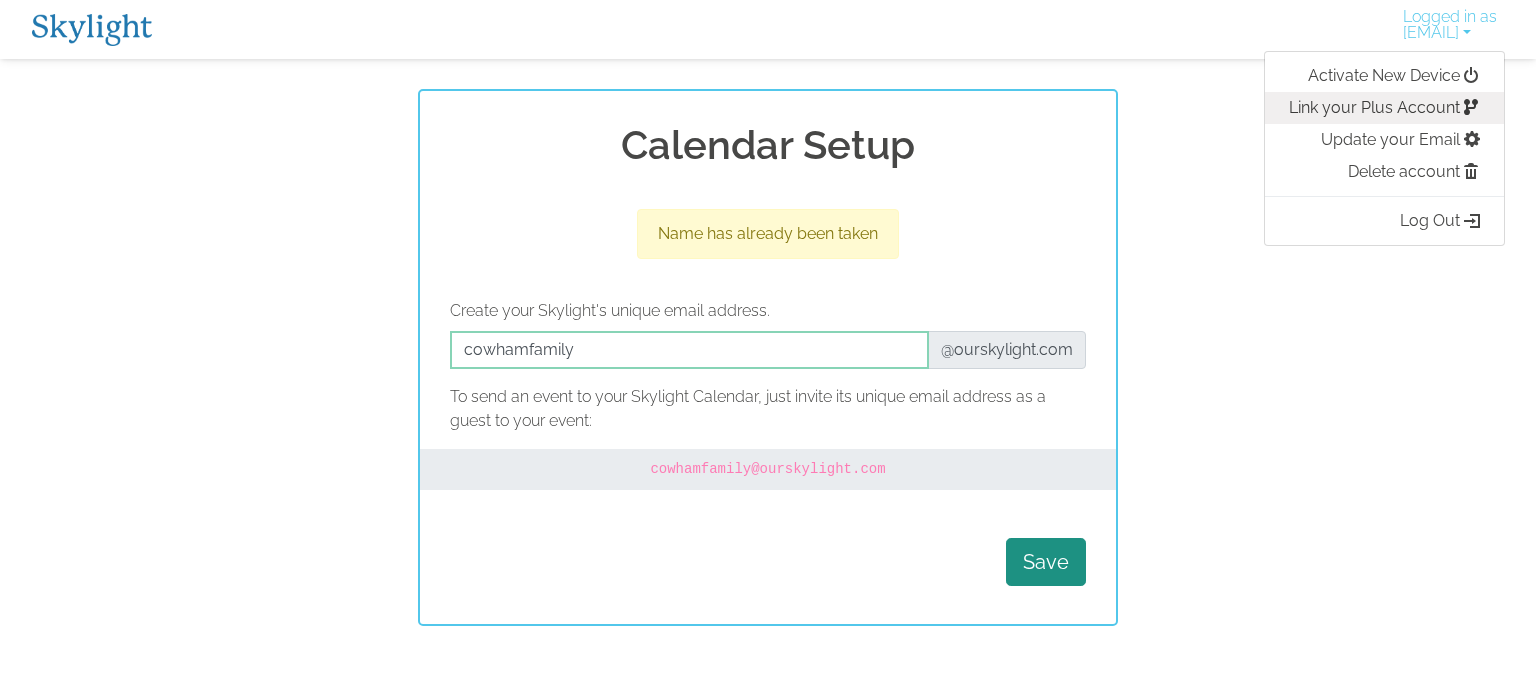 click on "Link your Plus Account" at bounding box center [1384, 108] 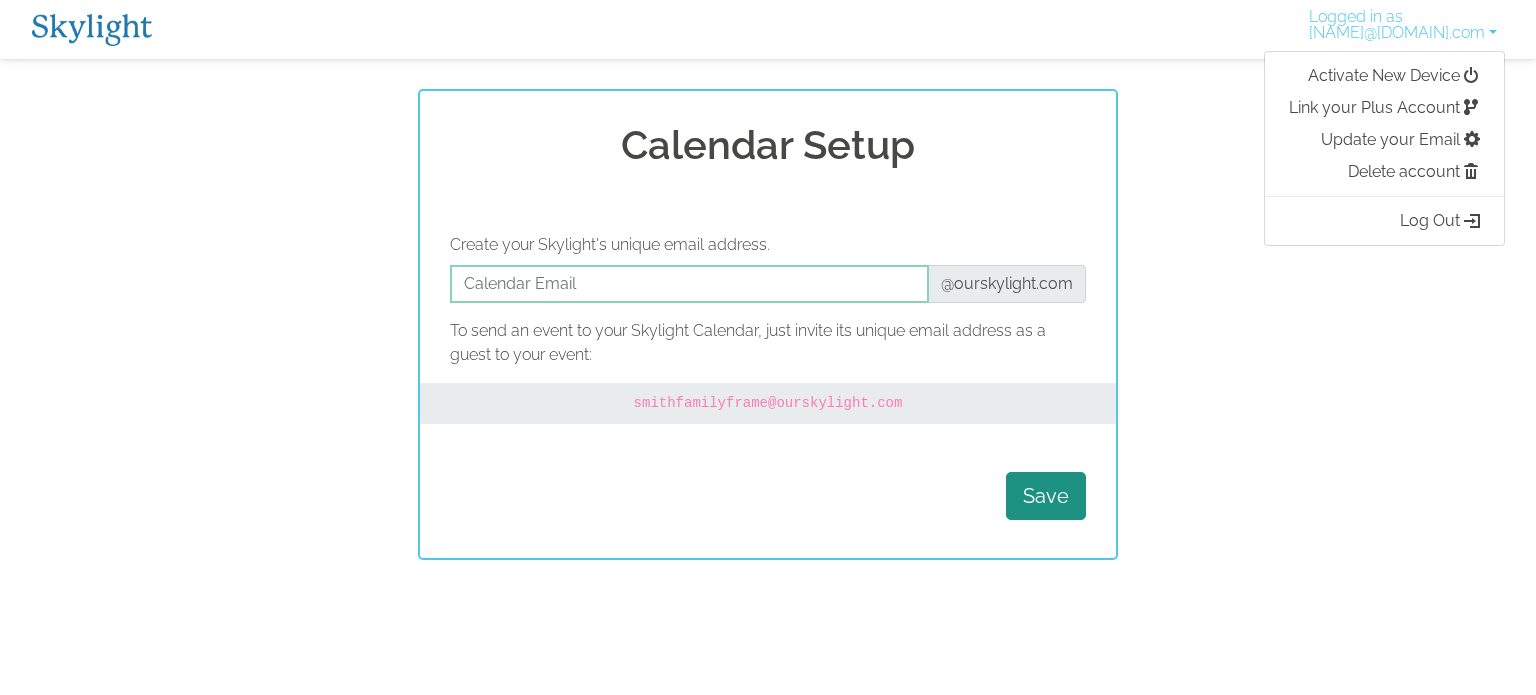 scroll, scrollTop: 0, scrollLeft: 0, axis: both 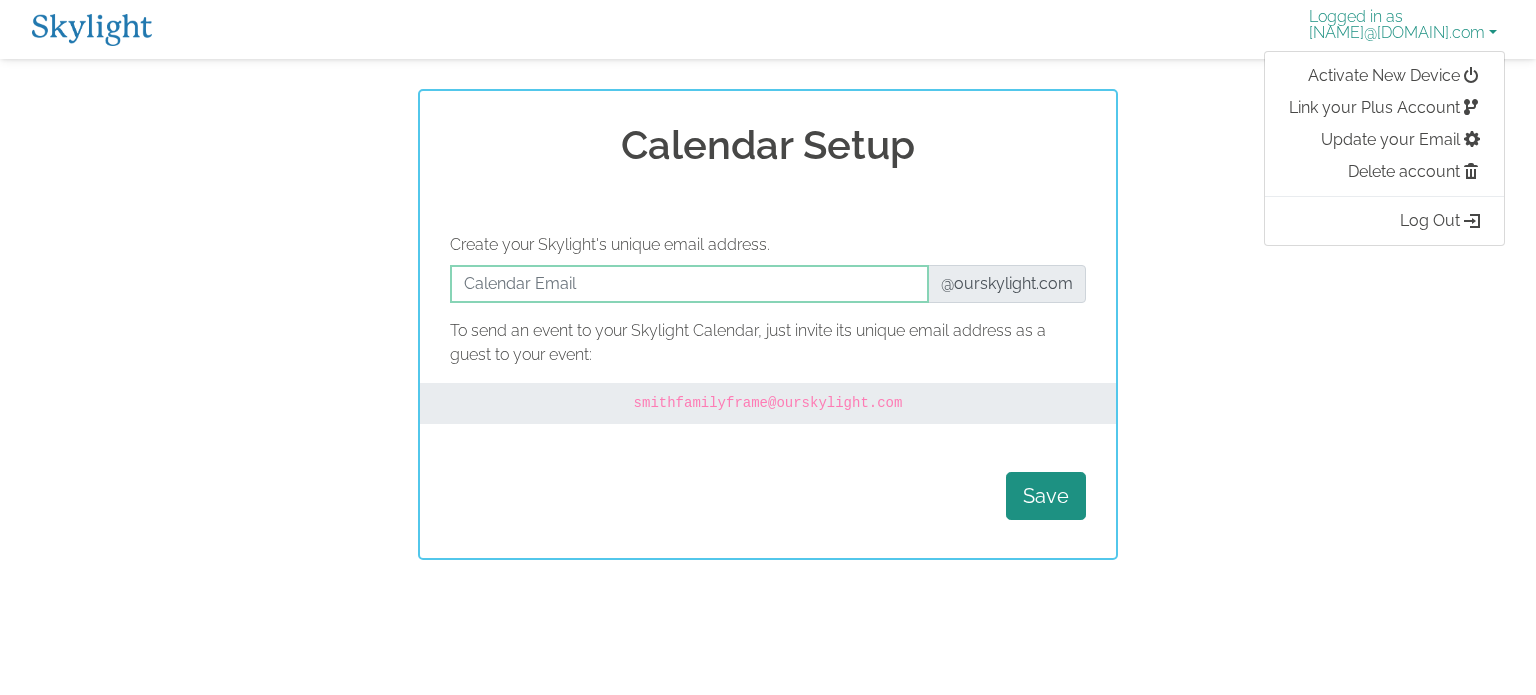 click on "Logged in as mirandacowham@gmail.com" at bounding box center (1403, 29) 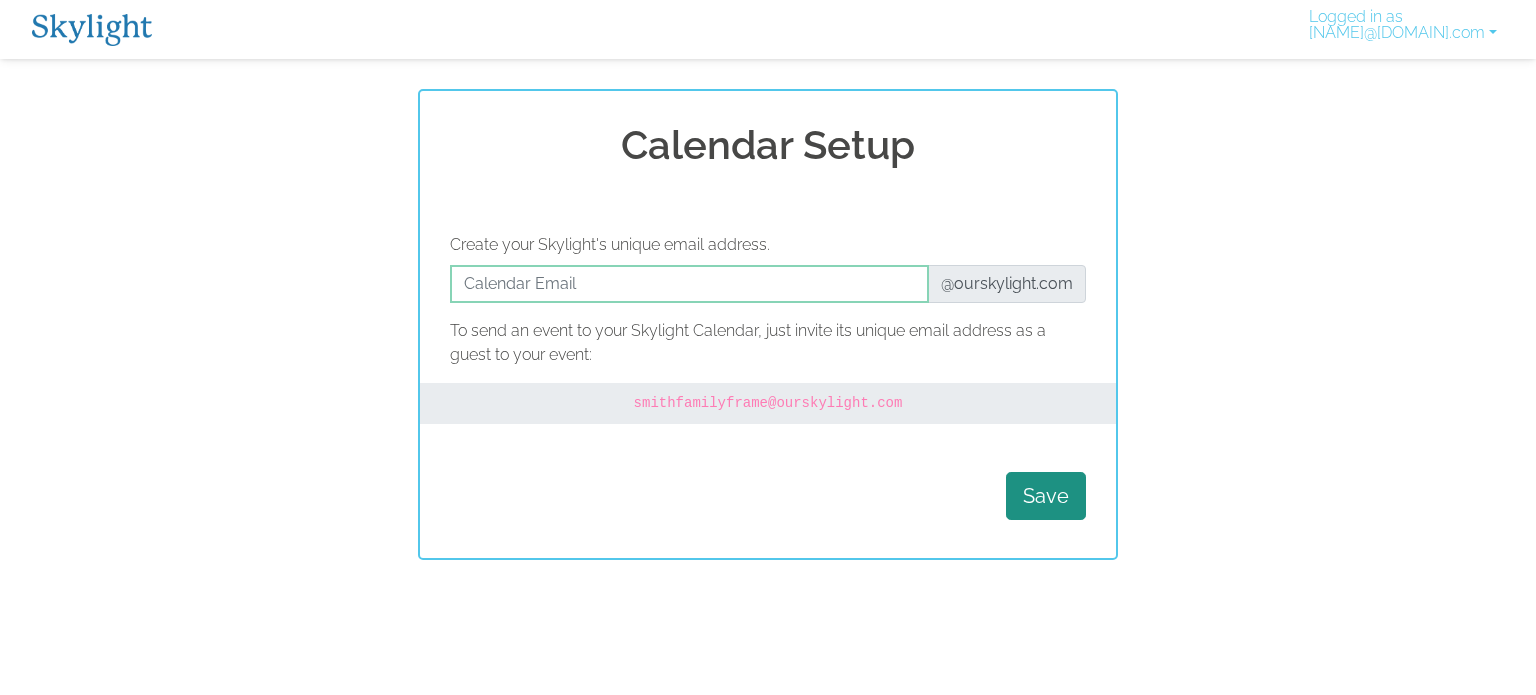 click on "smithfamilyframe @ourskylight.com" at bounding box center (768, 403) 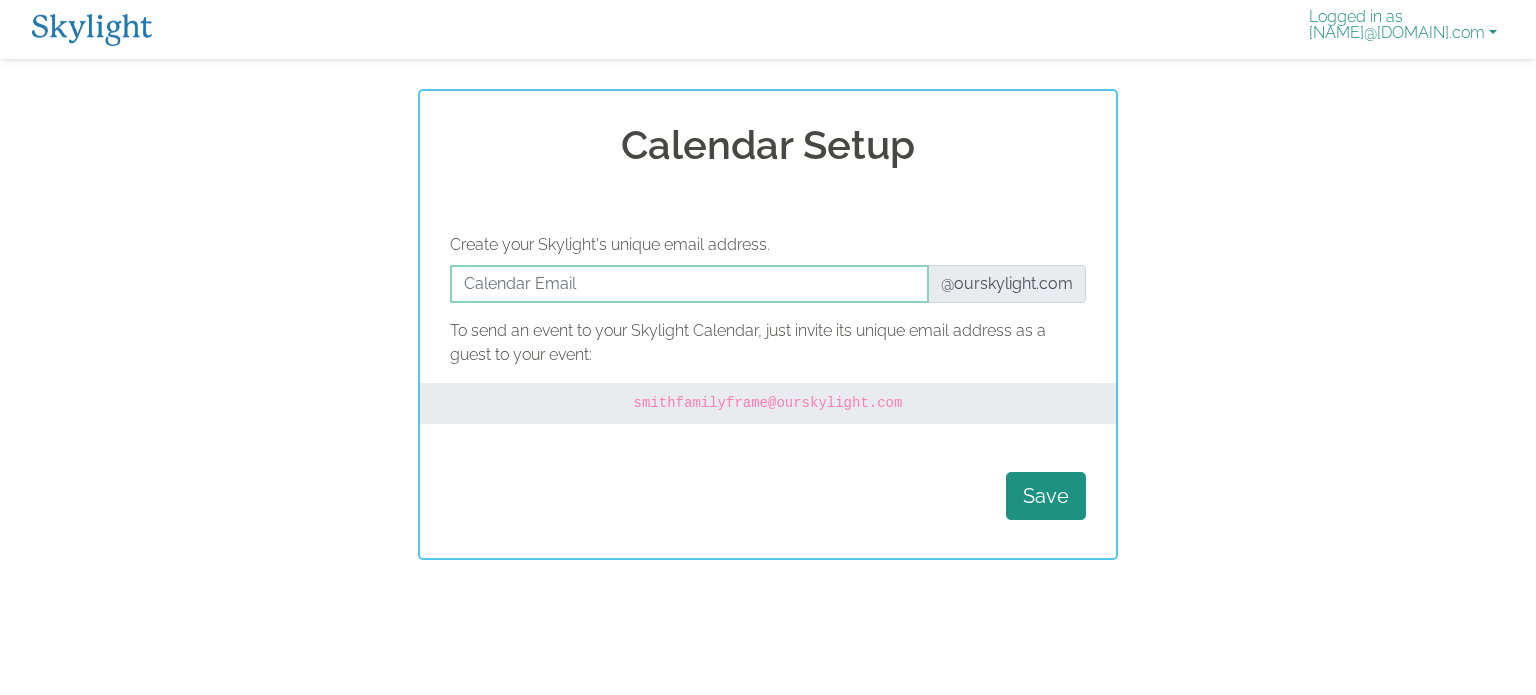 click on "Logged in as mirandacowham@gmail.com" at bounding box center [1403, 29] 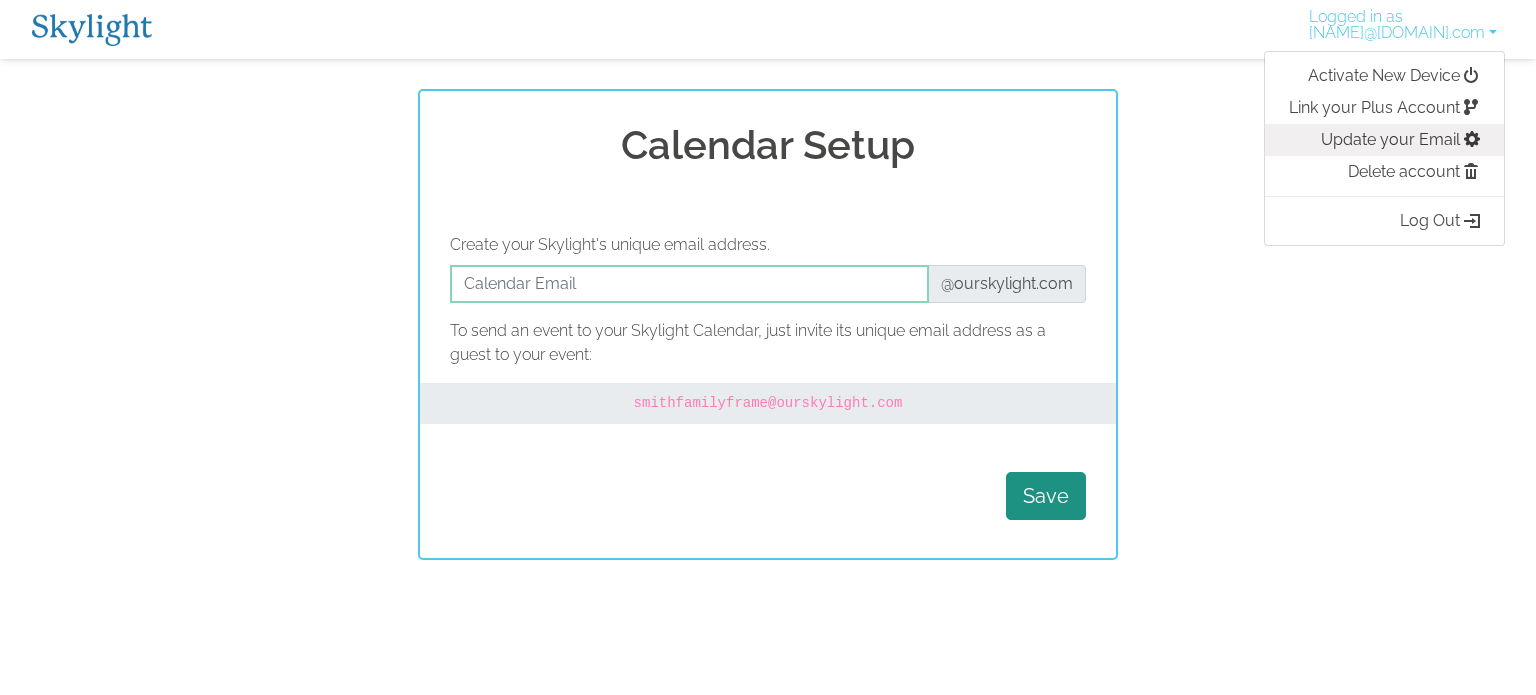 click on "Update your Email" at bounding box center [1384, 140] 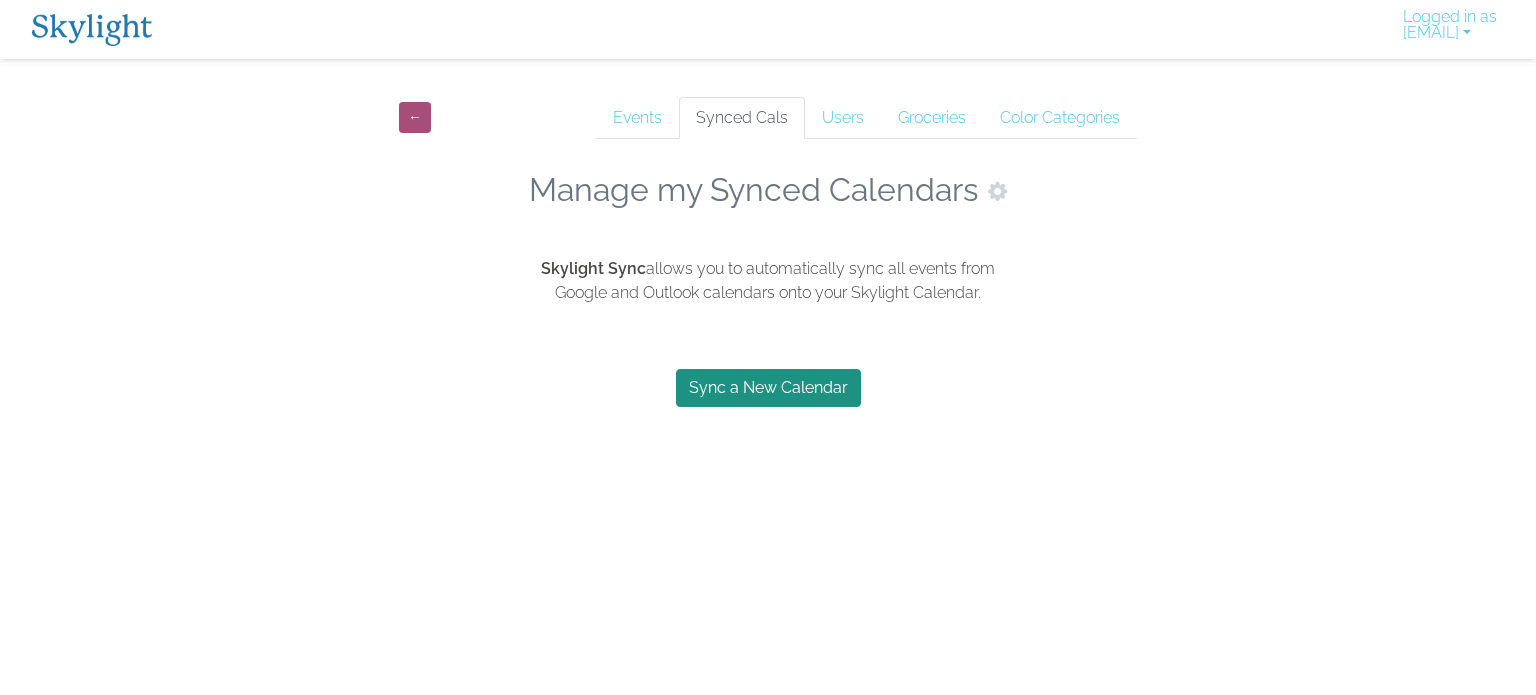 scroll, scrollTop: 0, scrollLeft: 0, axis: both 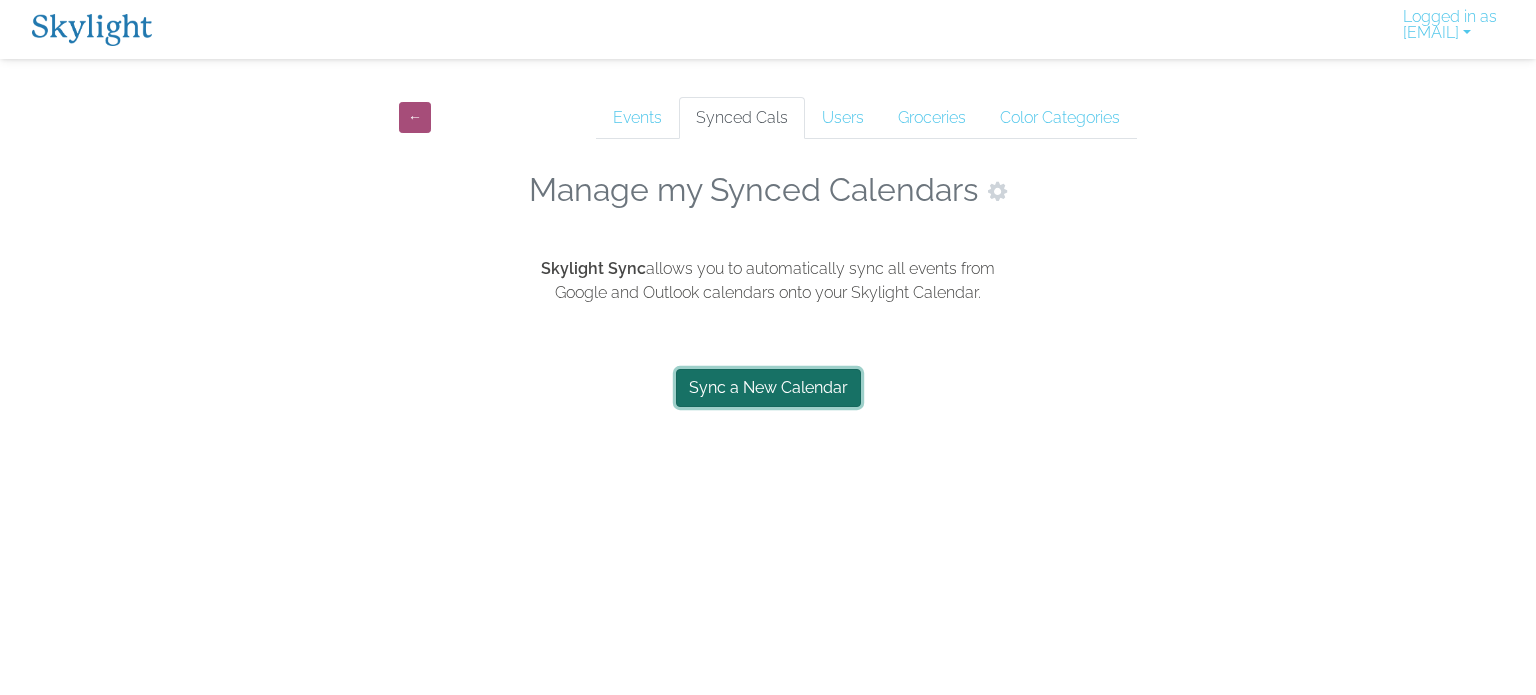 click on "Sync a New Calendar" at bounding box center (768, 388) 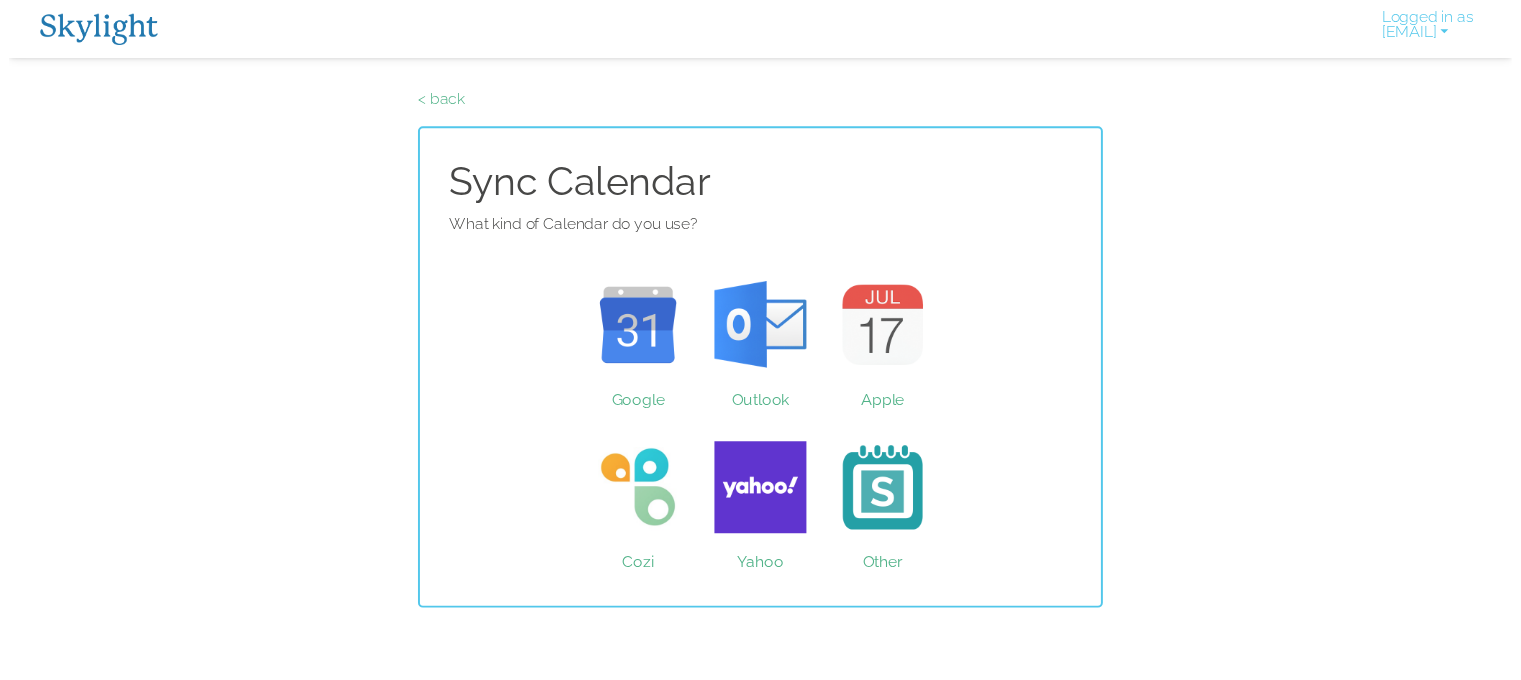 scroll, scrollTop: 0, scrollLeft: 0, axis: both 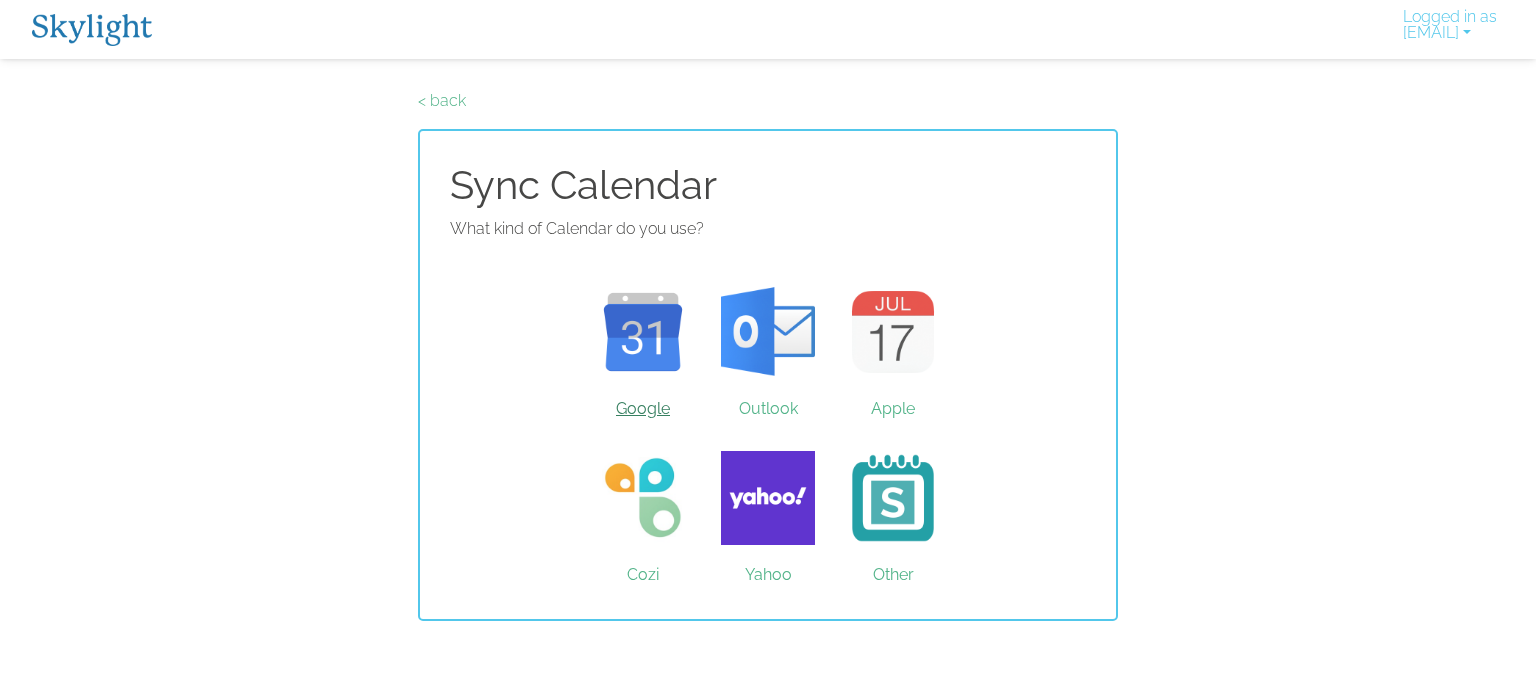click on "Google" at bounding box center (643, 332) 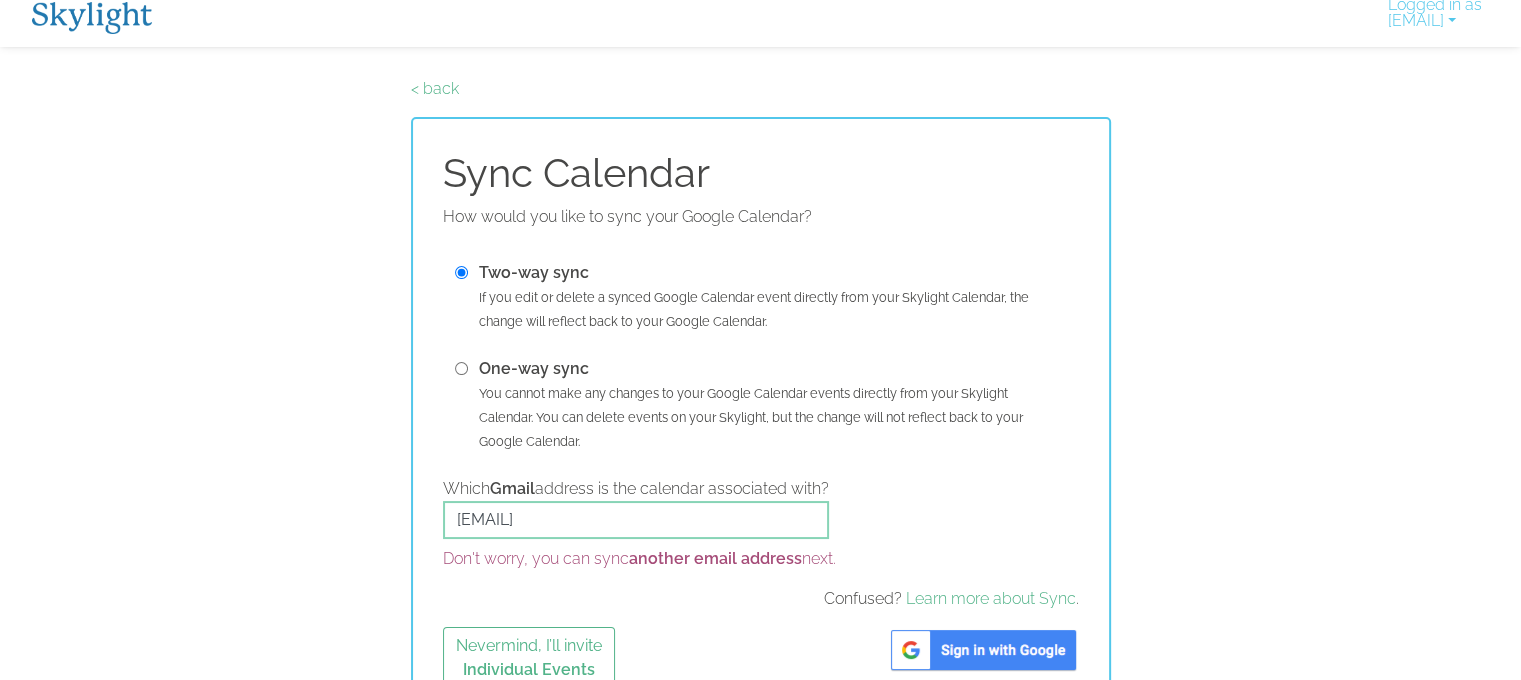 scroll, scrollTop: 51, scrollLeft: 0, axis: vertical 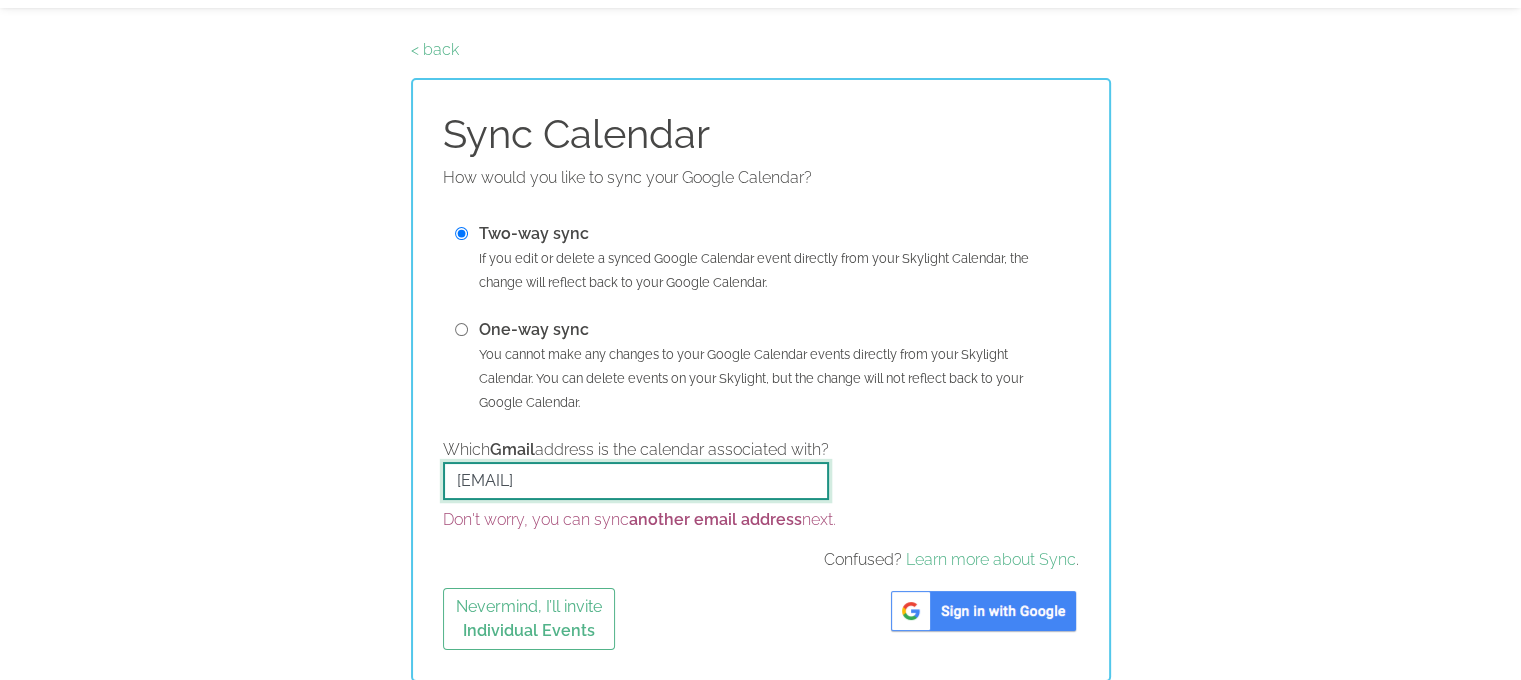 click on "[NAME]@[DOMAIN].com" at bounding box center [636, 481] 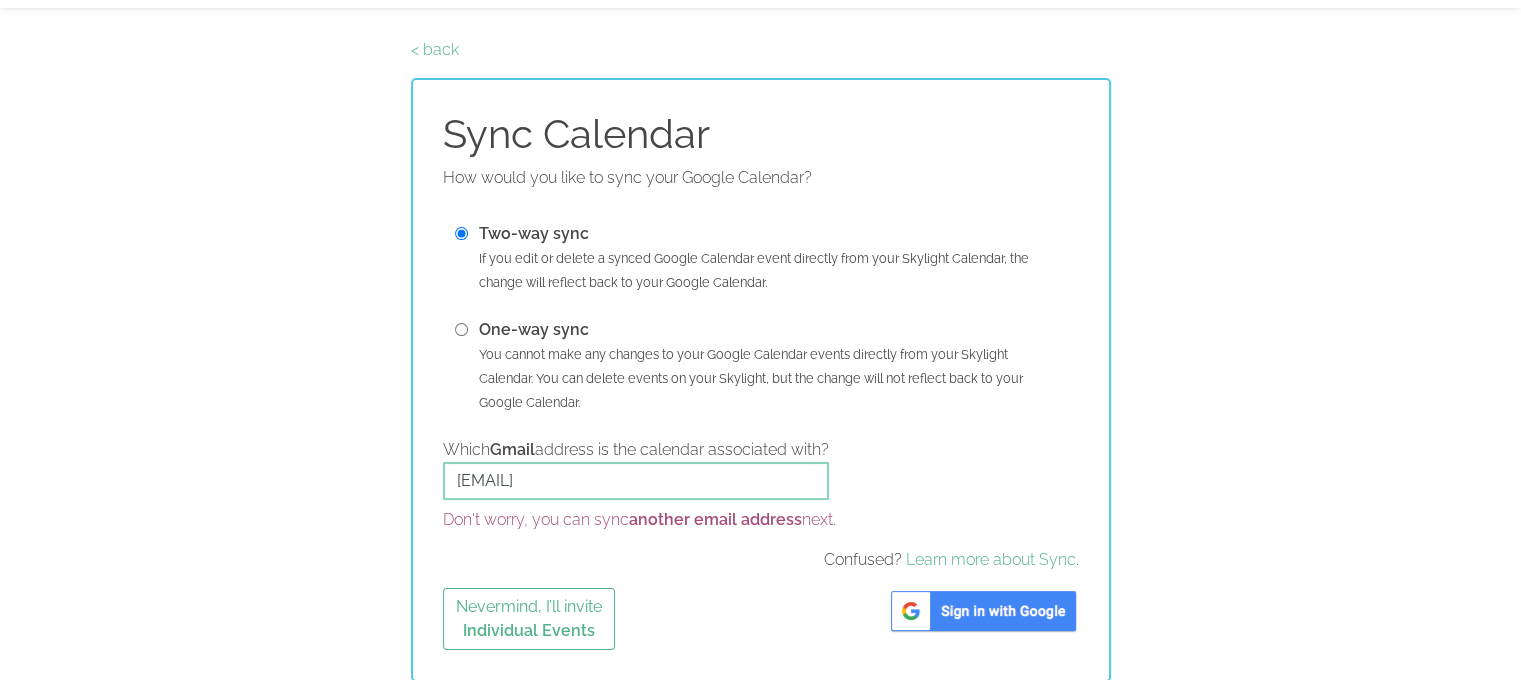 click on "Which  Gmail  address is the calendar associated with? mirandacowham@gmail.com Don't worry, you can sync  another email address  next. Confused?   Learn more about Sync ." at bounding box center [761, 505] 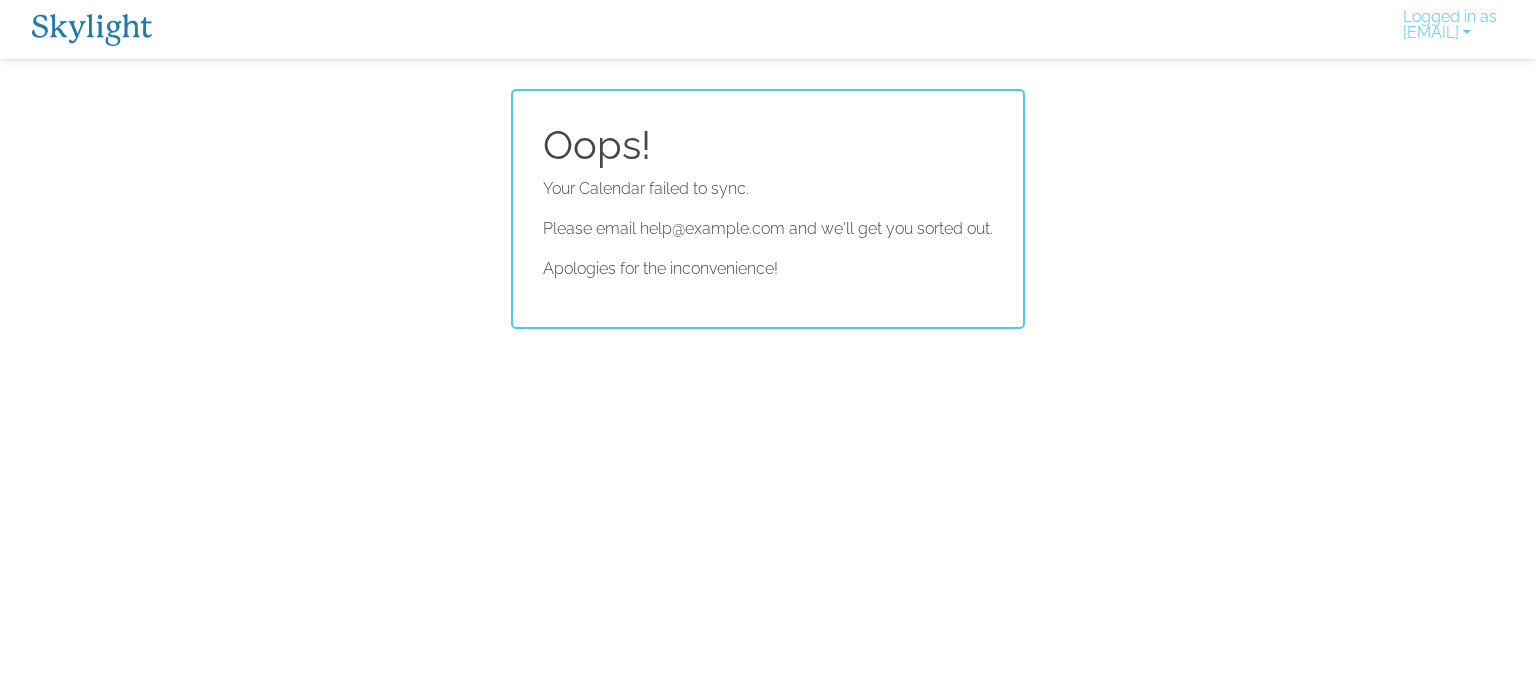 scroll, scrollTop: 0, scrollLeft: 0, axis: both 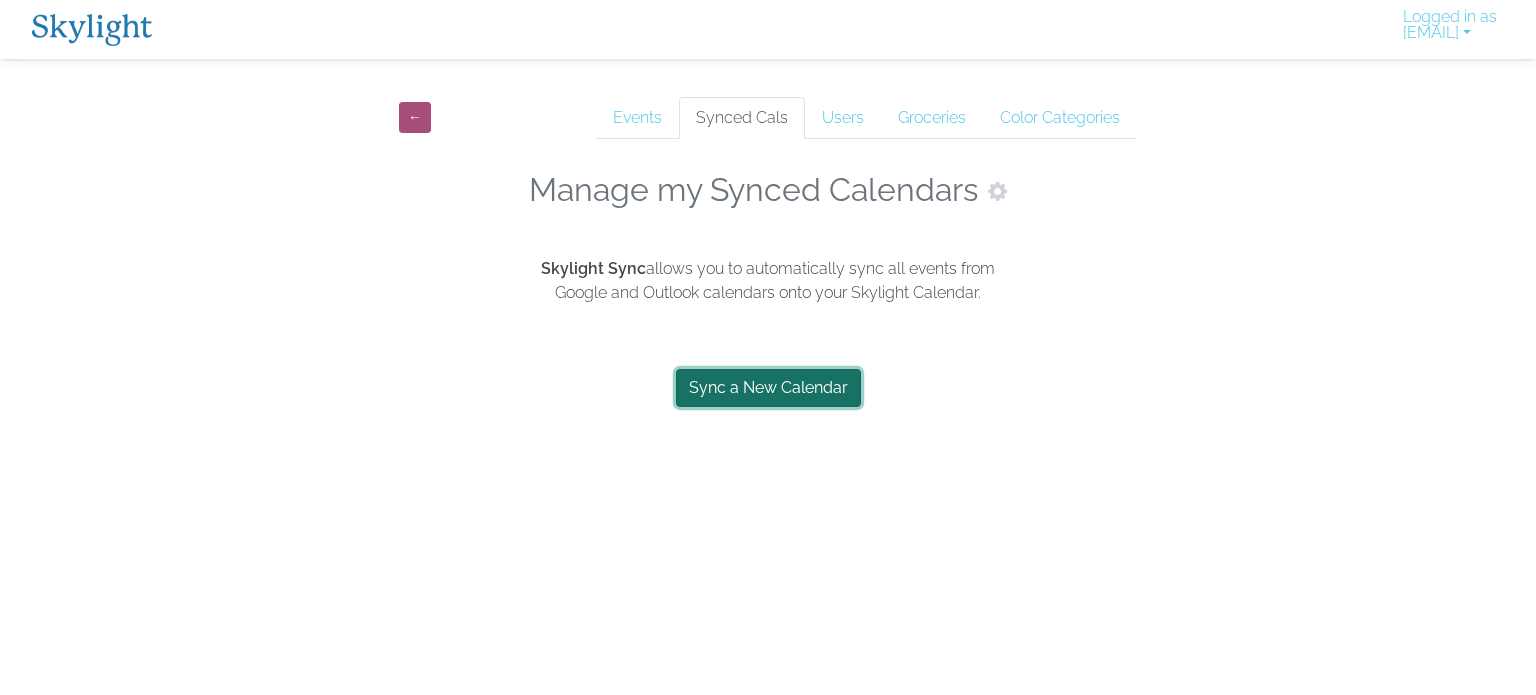 click on "Sync a New Calendar" at bounding box center (768, 388) 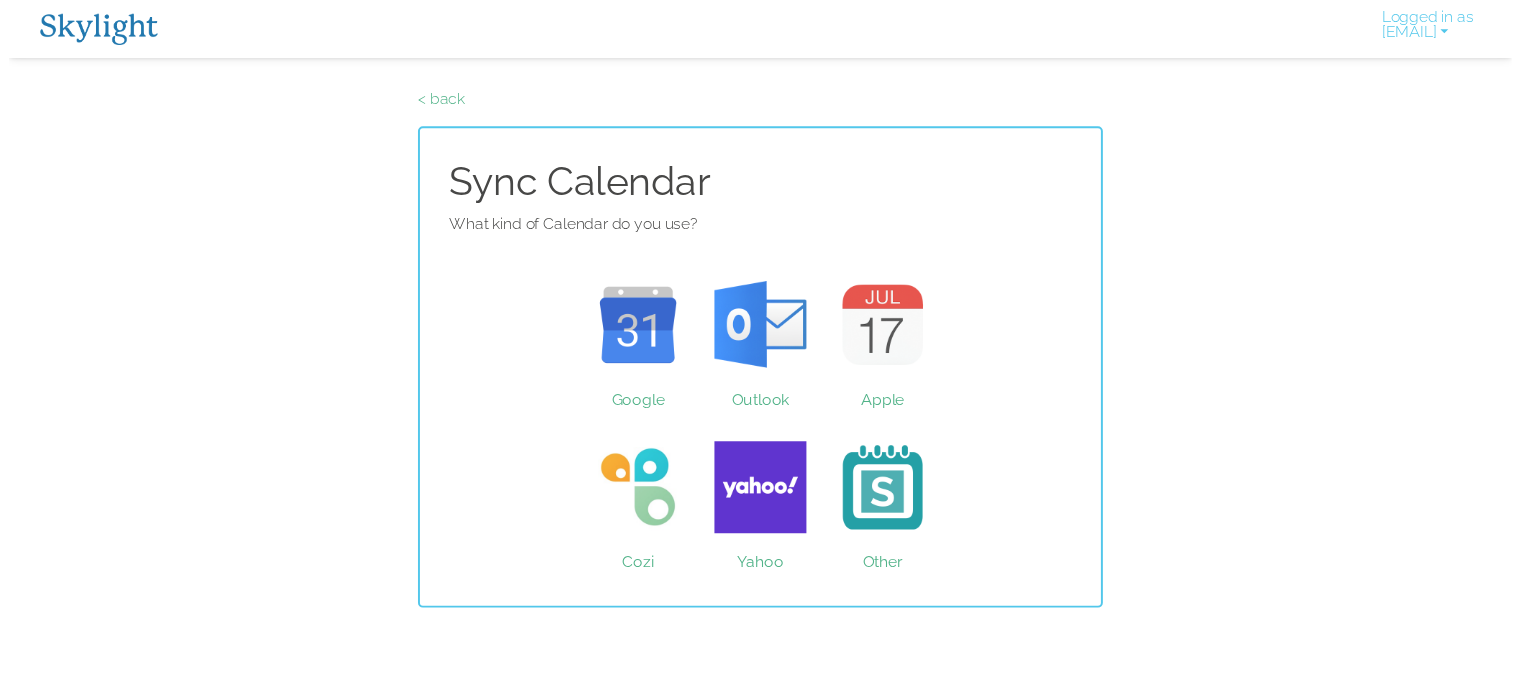 scroll, scrollTop: 0, scrollLeft: 0, axis: both 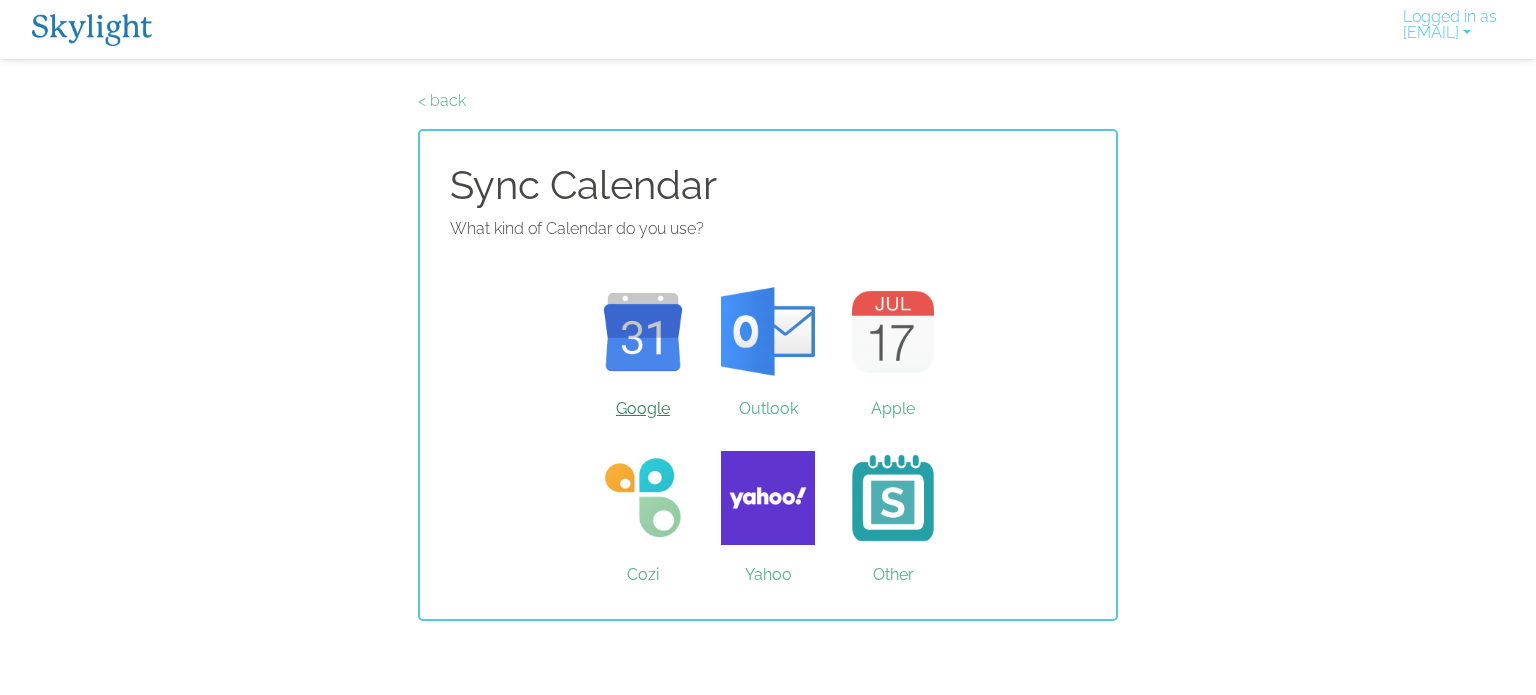 click on "Google" at bounding box center (643, 332) 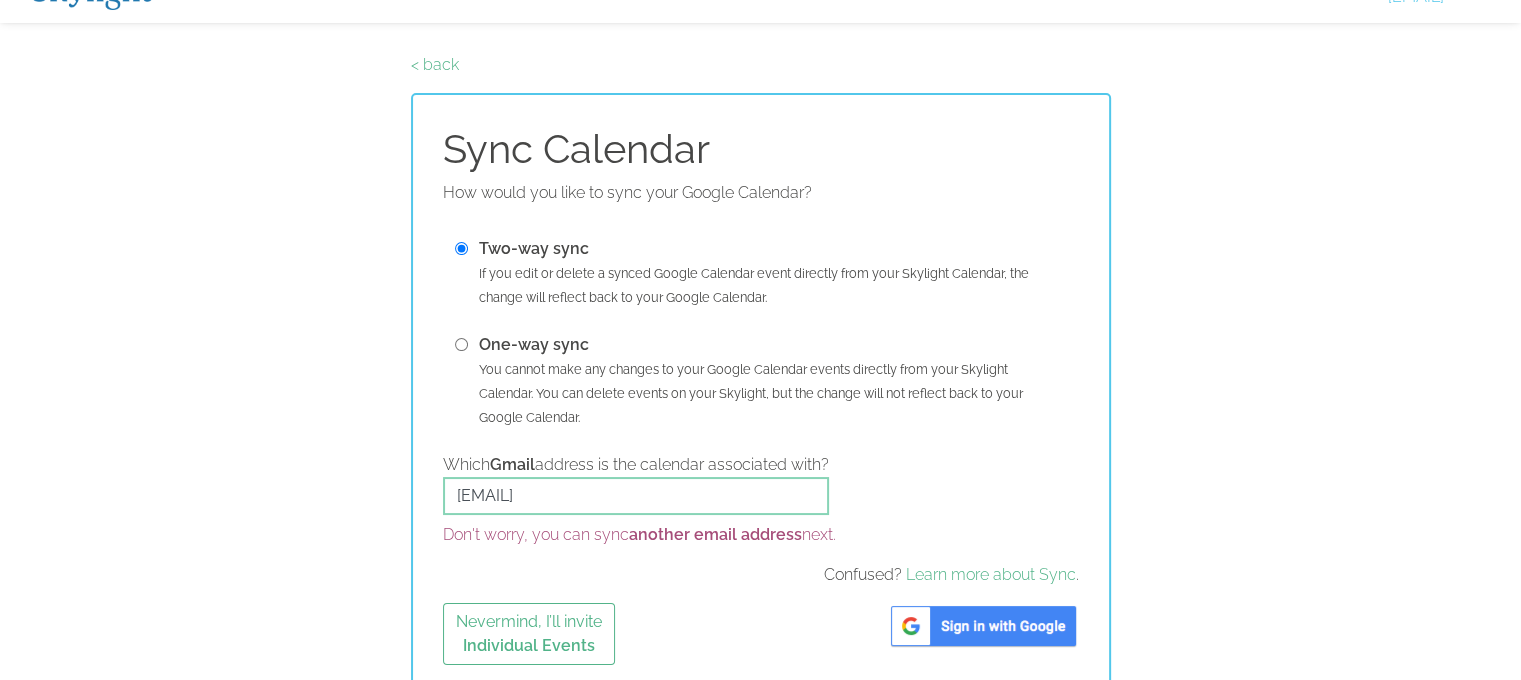scroll, scrollTop: 51, scrollLeft: 0, axis: vertical 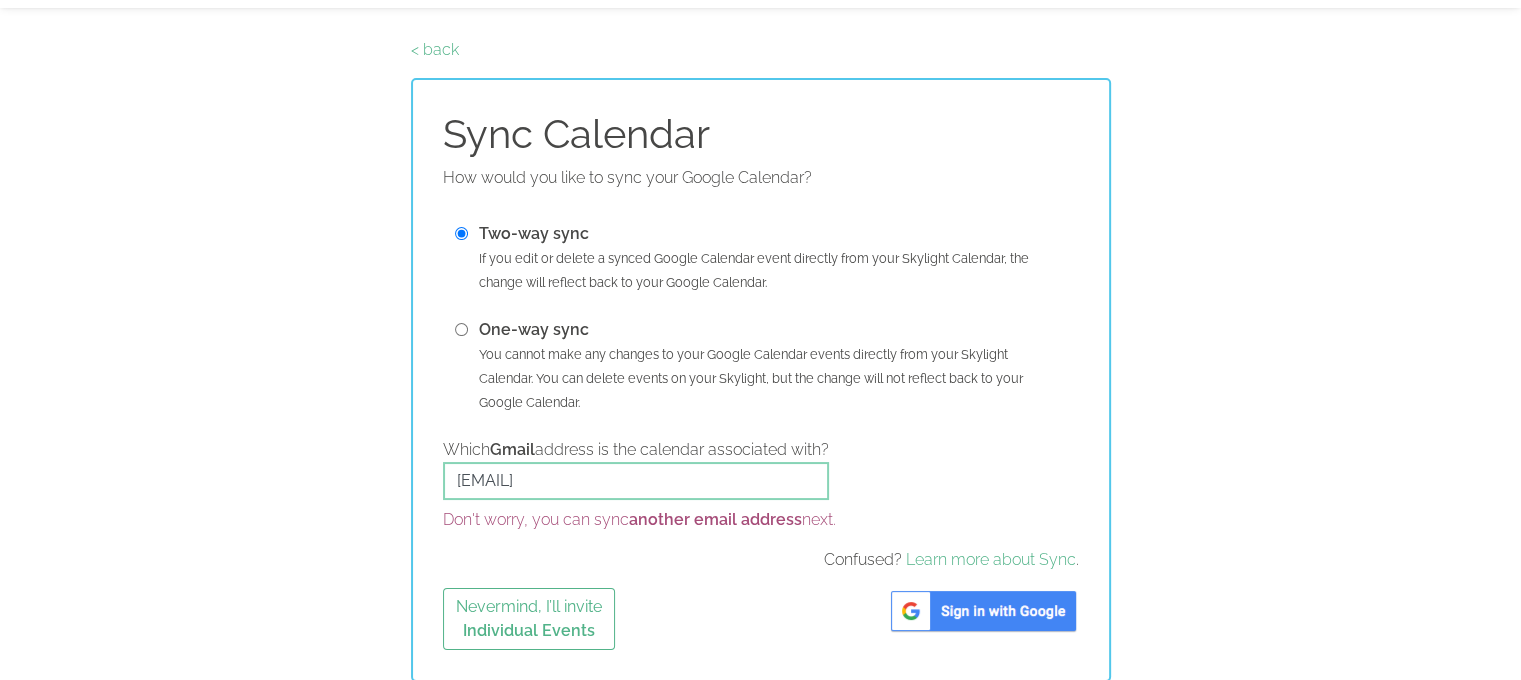 click at bounding box center [983, 611] 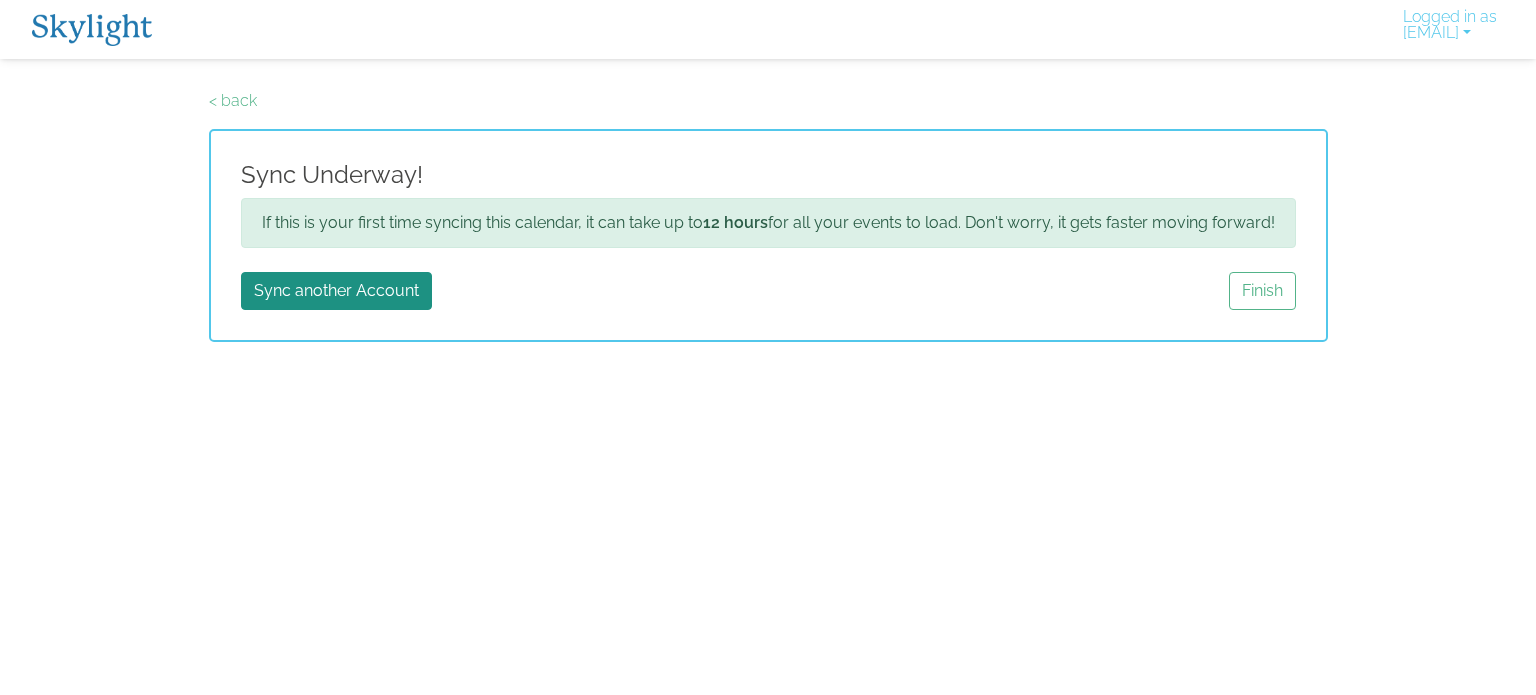 scroll, scrollTop: 0, scrollLeft: 0, axis: both 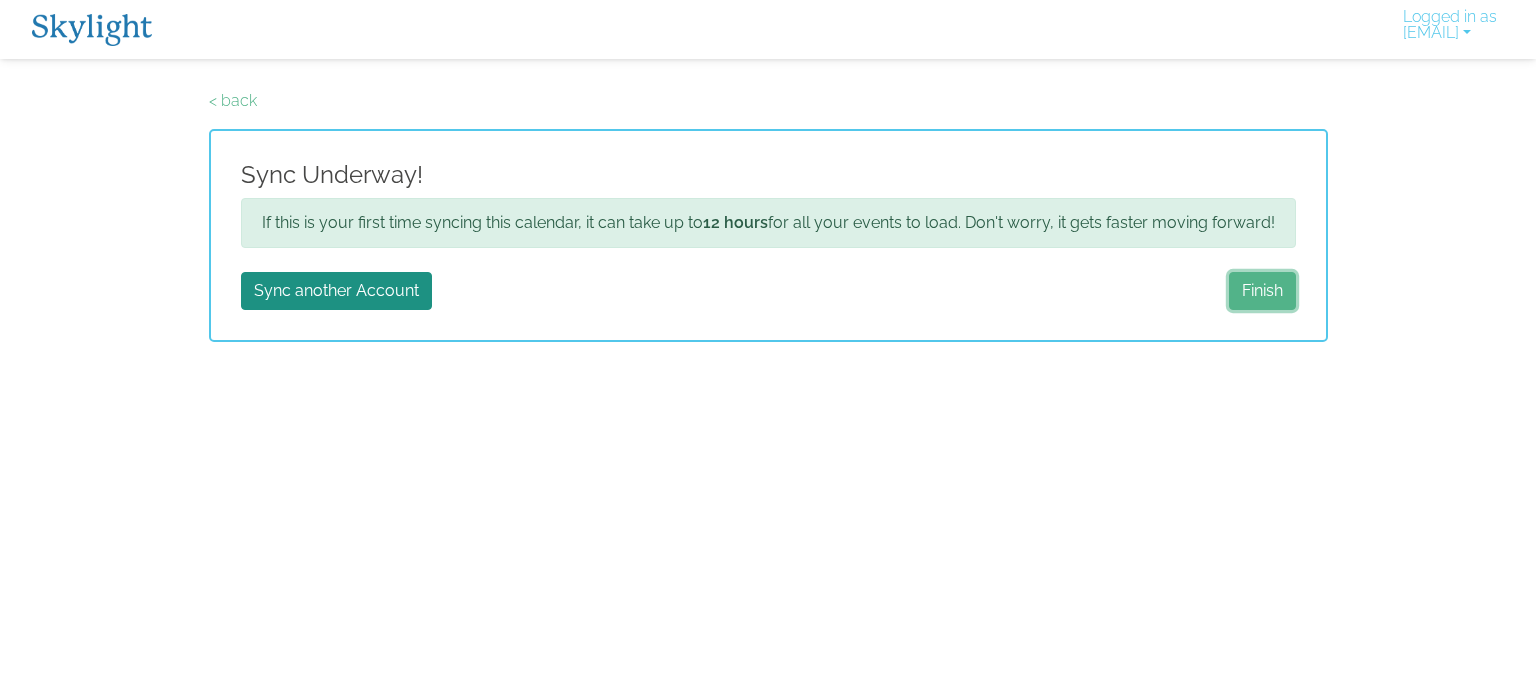 click on "Finish" at bounding box center (1262, 291) 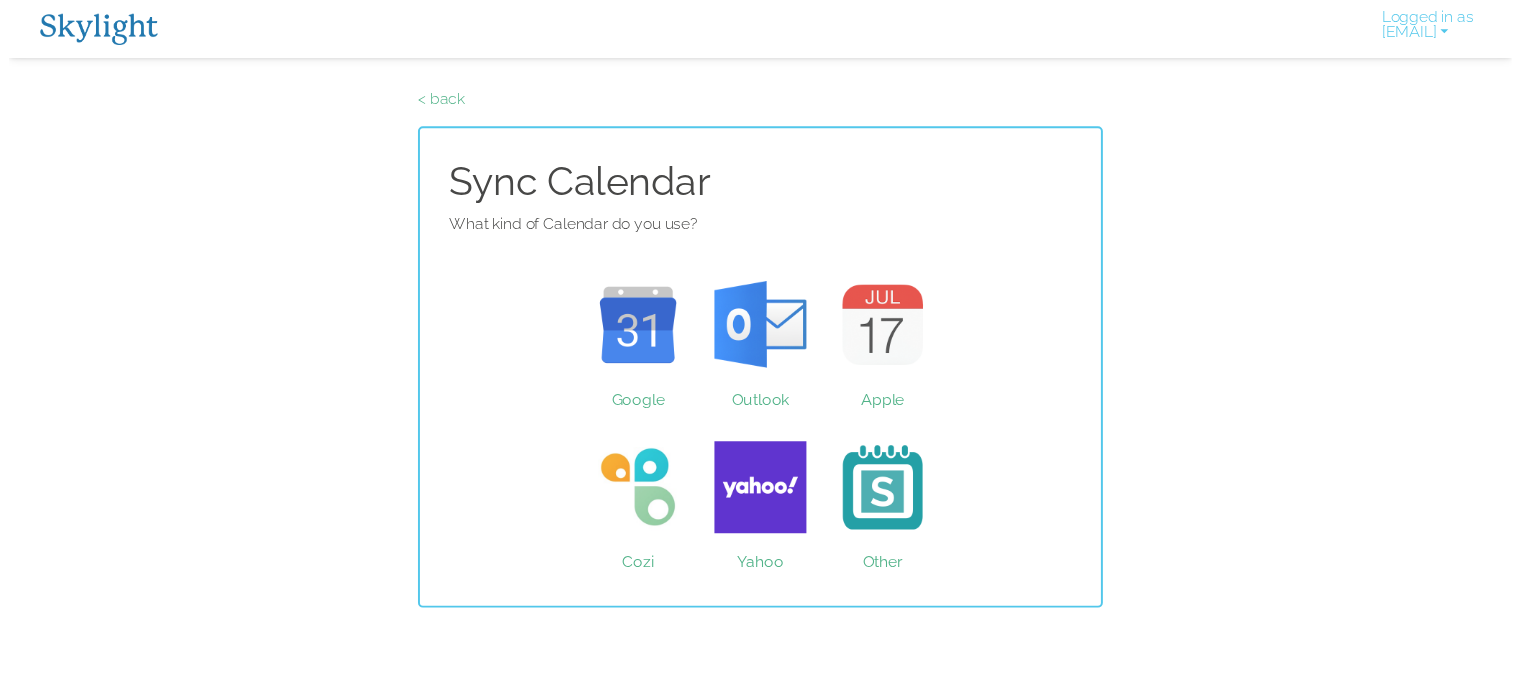 scroll, scrollTop: 0, scrollLeft: 0, axis: both 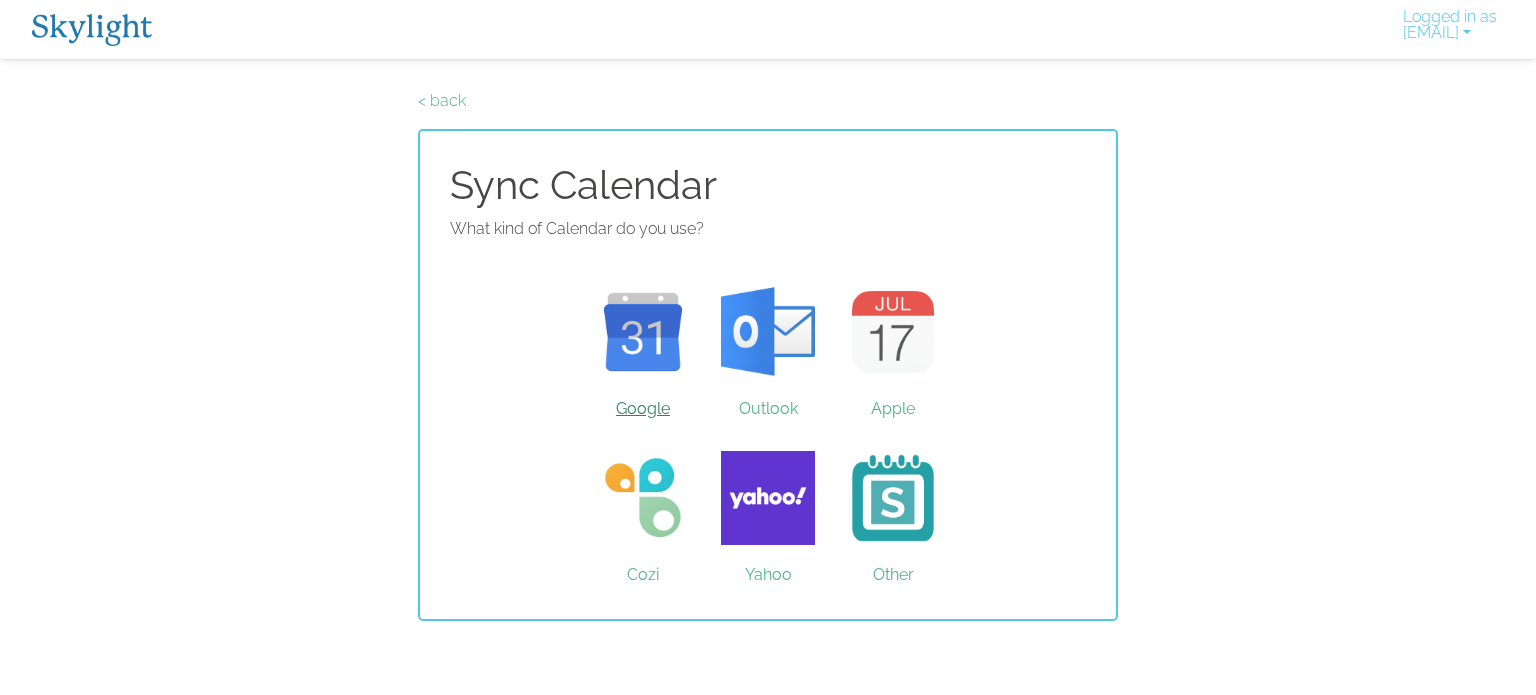 click on "Google" at bounding box center (643, 332) 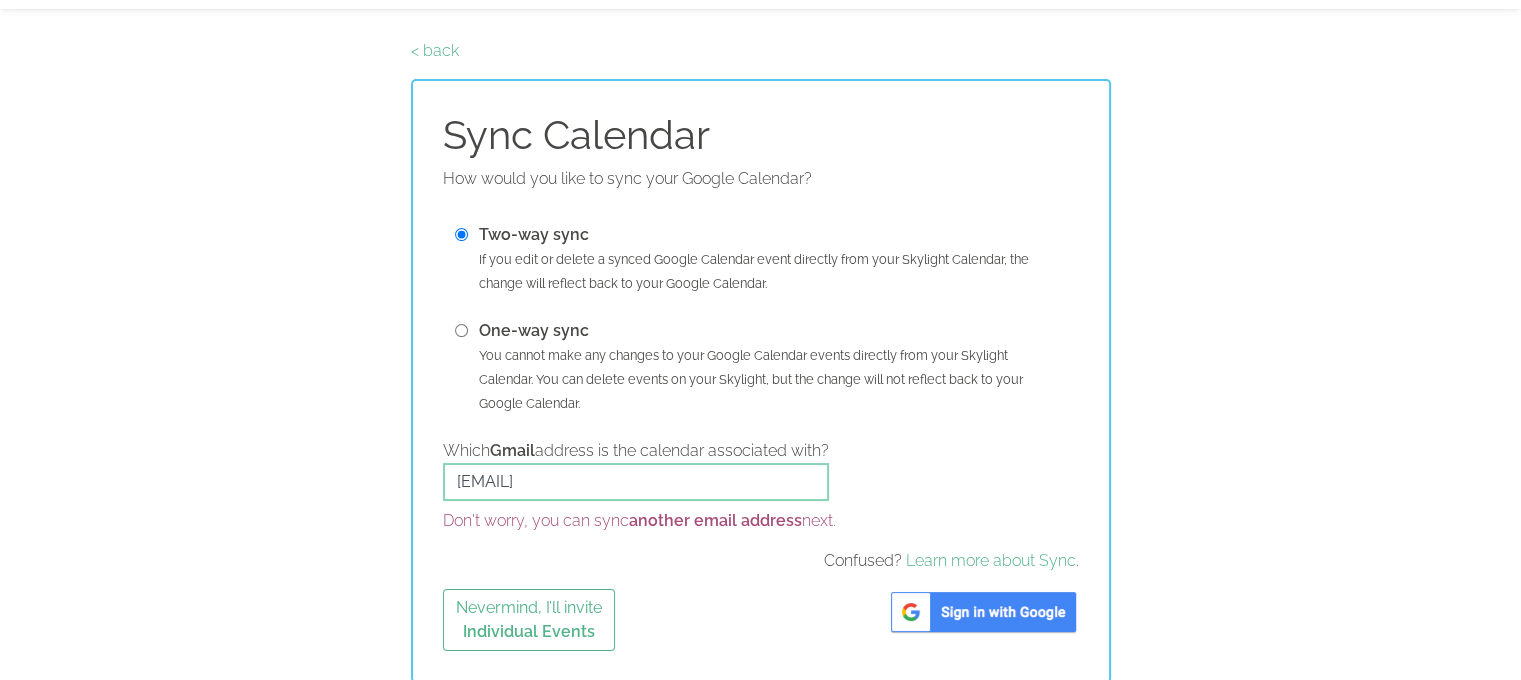 scroll, scrollTop: 51, scrollLeft: 0, axis: vertical 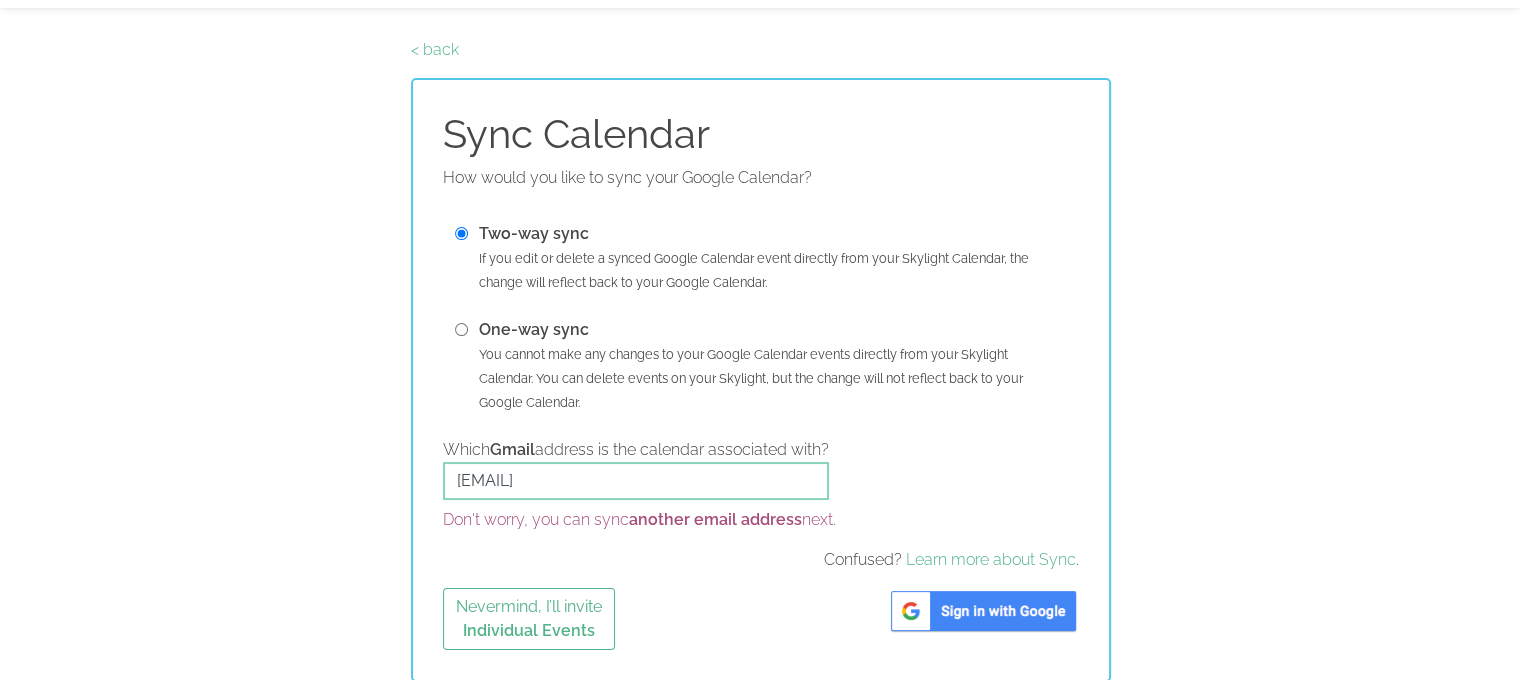 click at bounding box center [983, 611] 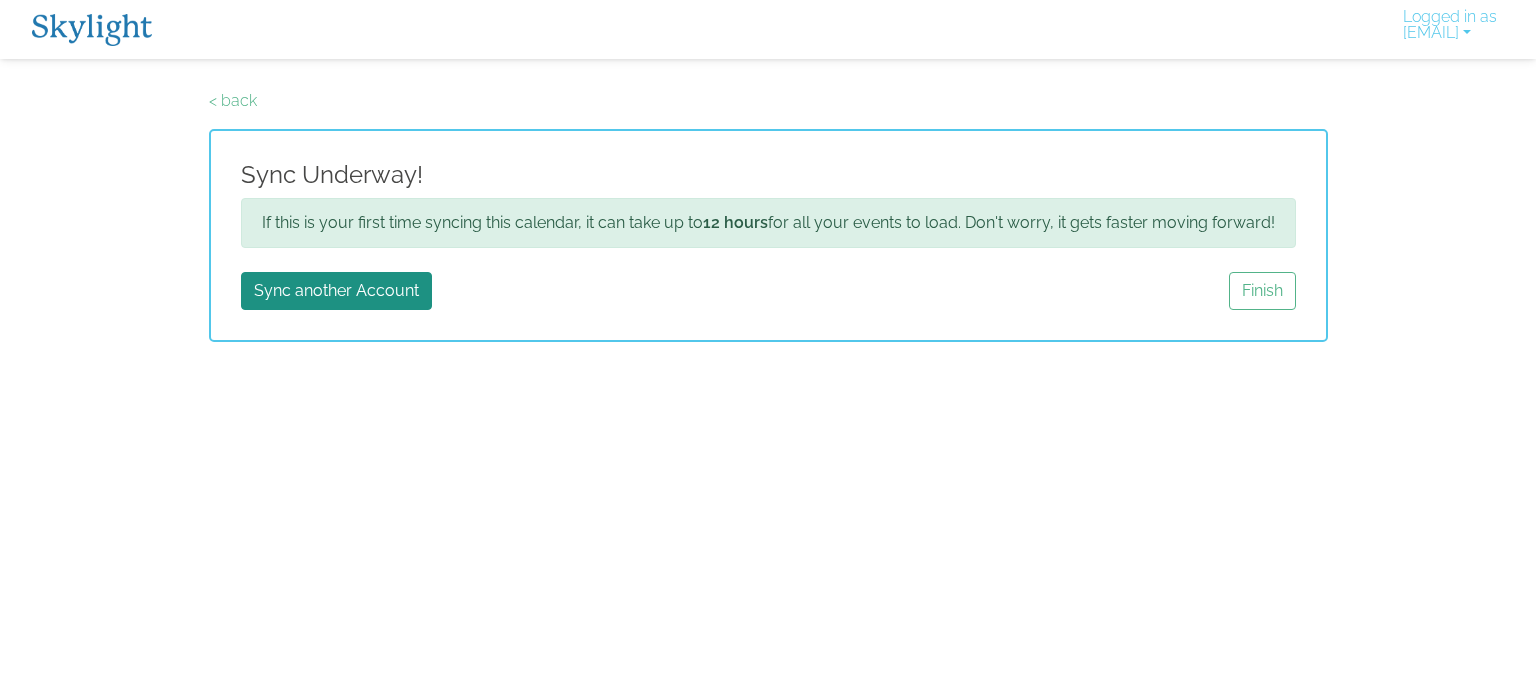 scroll, scrollTop: 0, scrollLeft: 0, axis: both 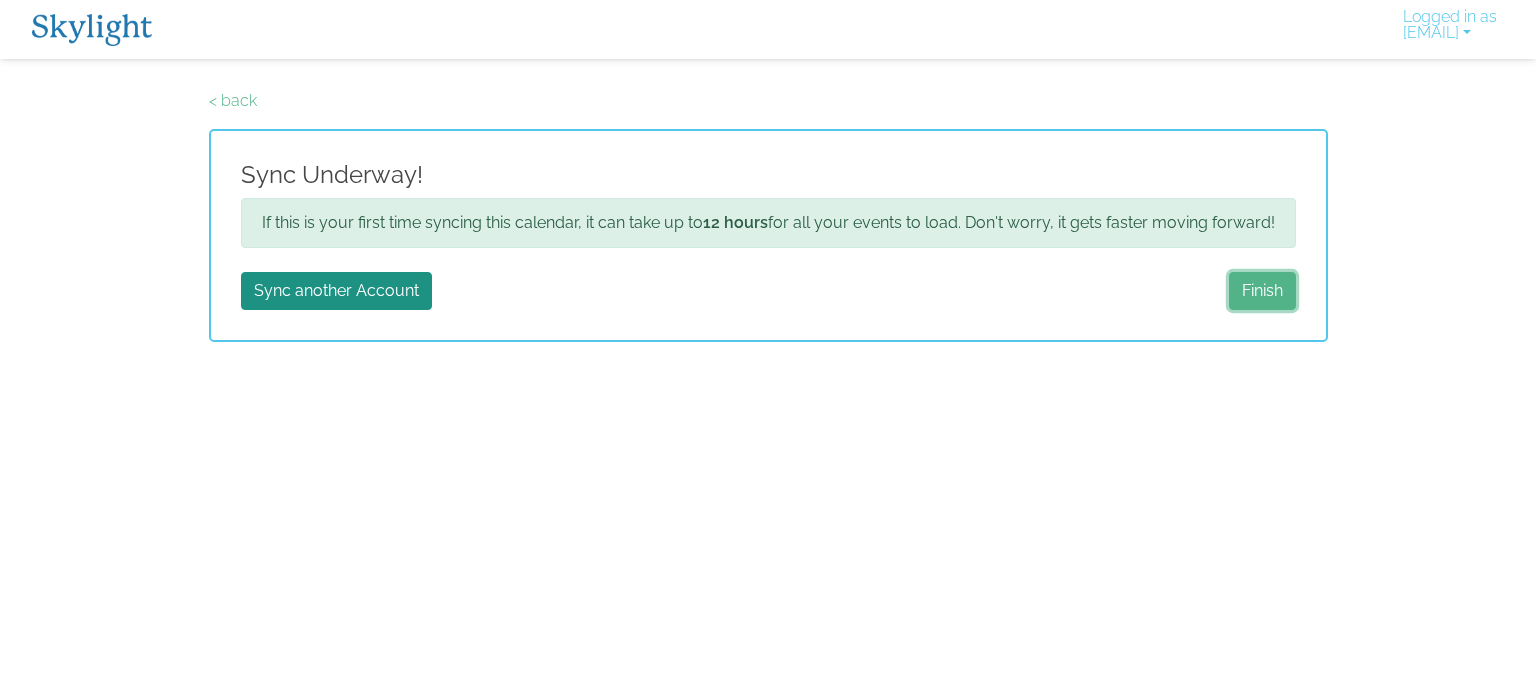 click on "Finish" at bounding box center [1262, 291] 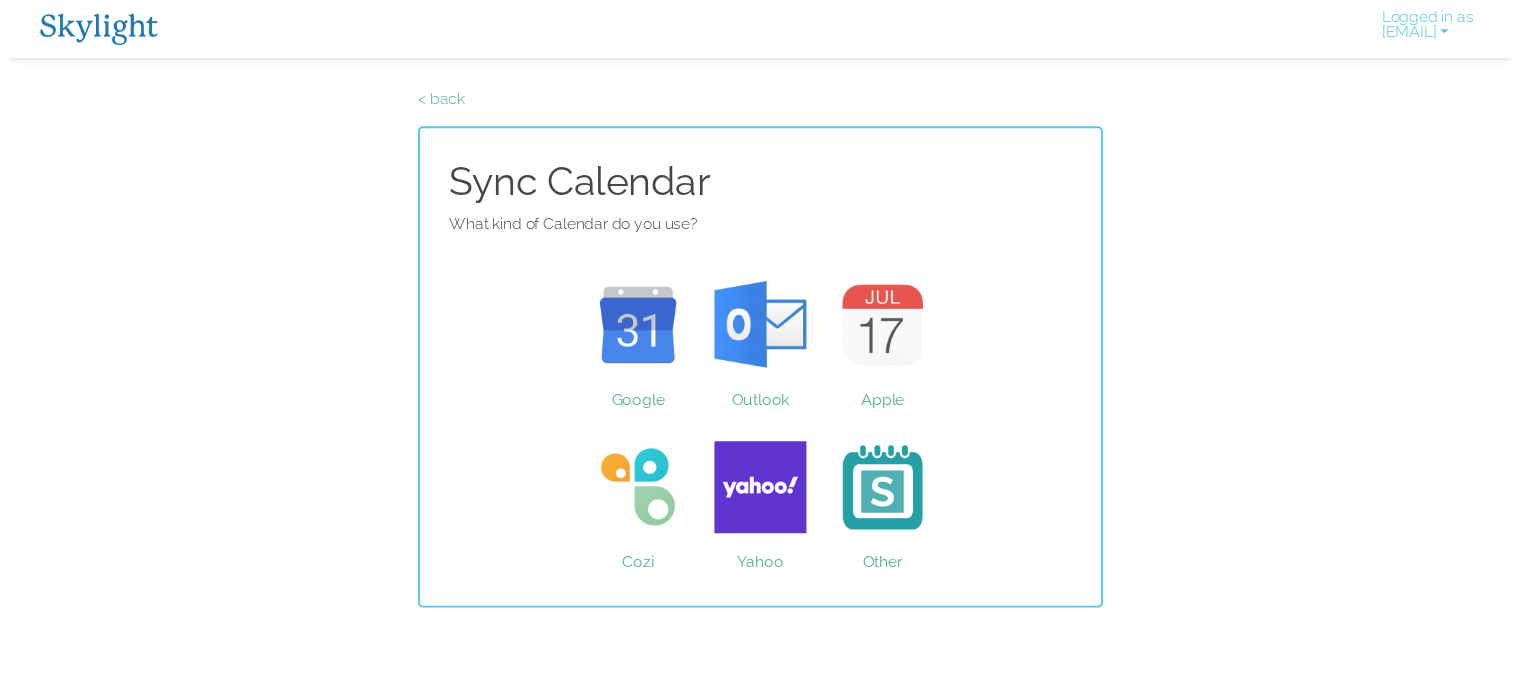 scroll, scrollTop: 0, scrollLeft: 0, axis: both 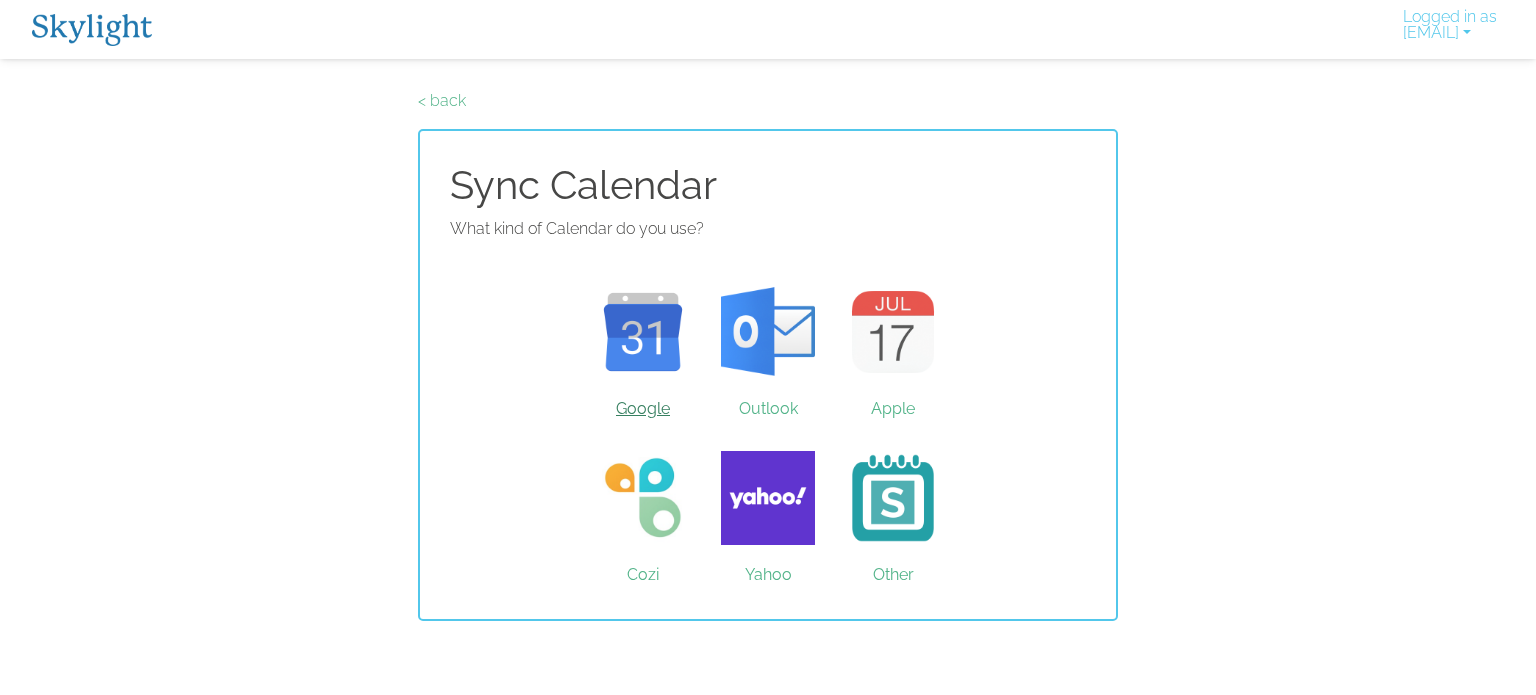 click on "Google" at bounding box center [643, 332] 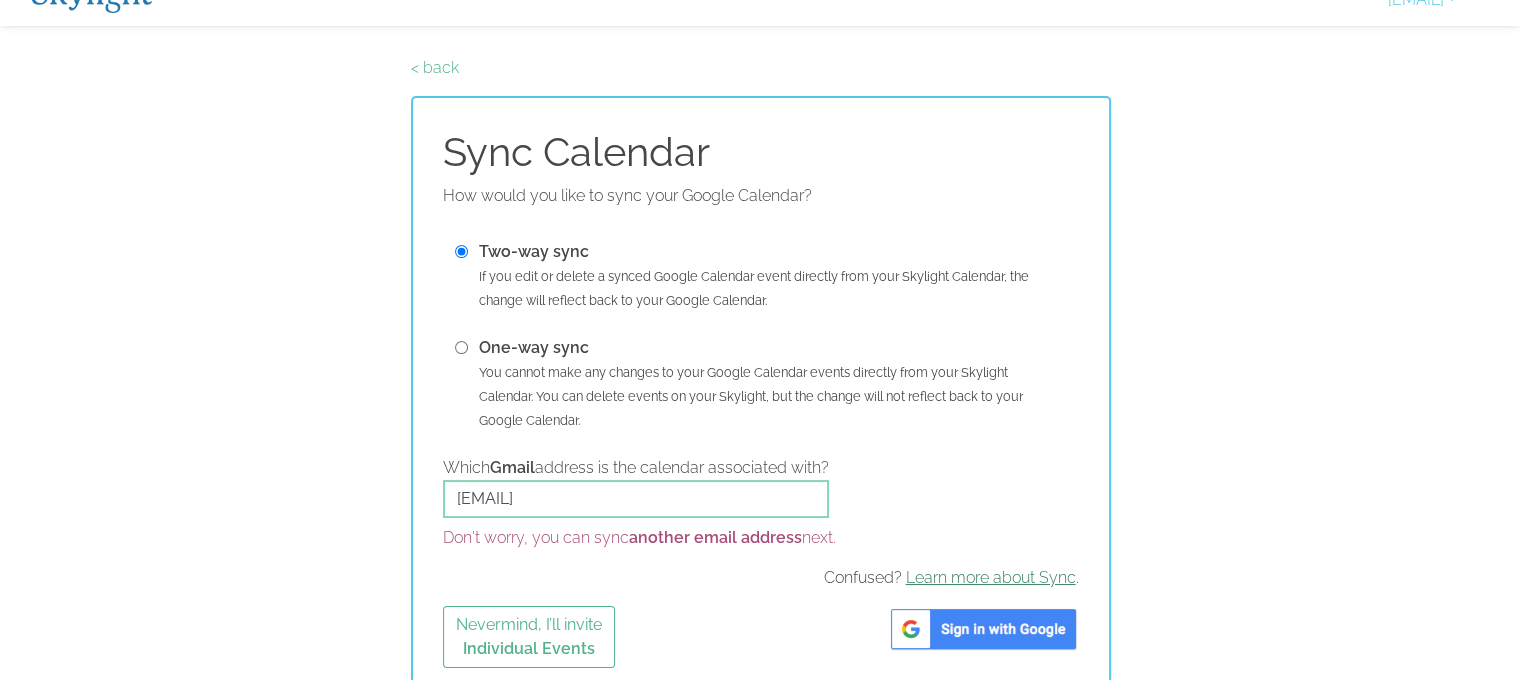 scroll, scrollTop: 51, scrollLeft: 0, axis: vertical 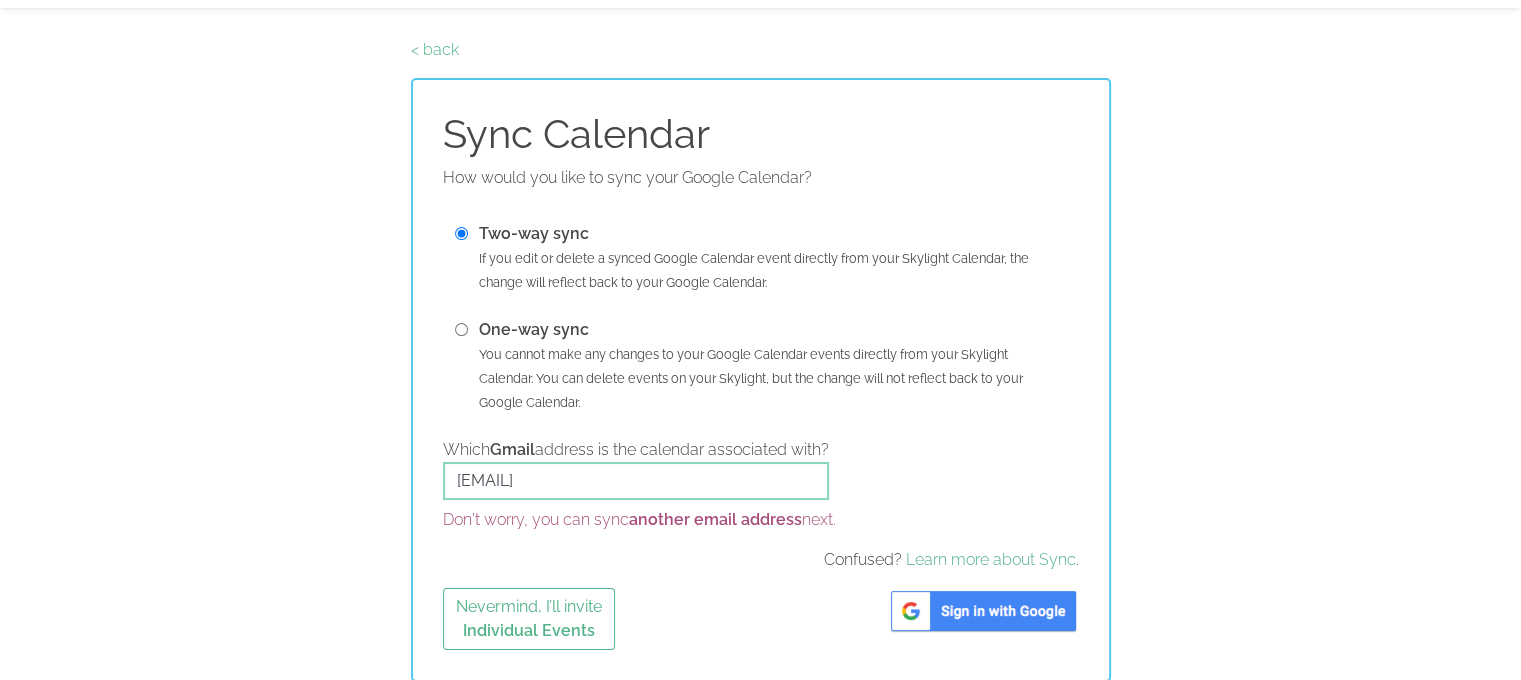 click at bounding box center [983, 611] 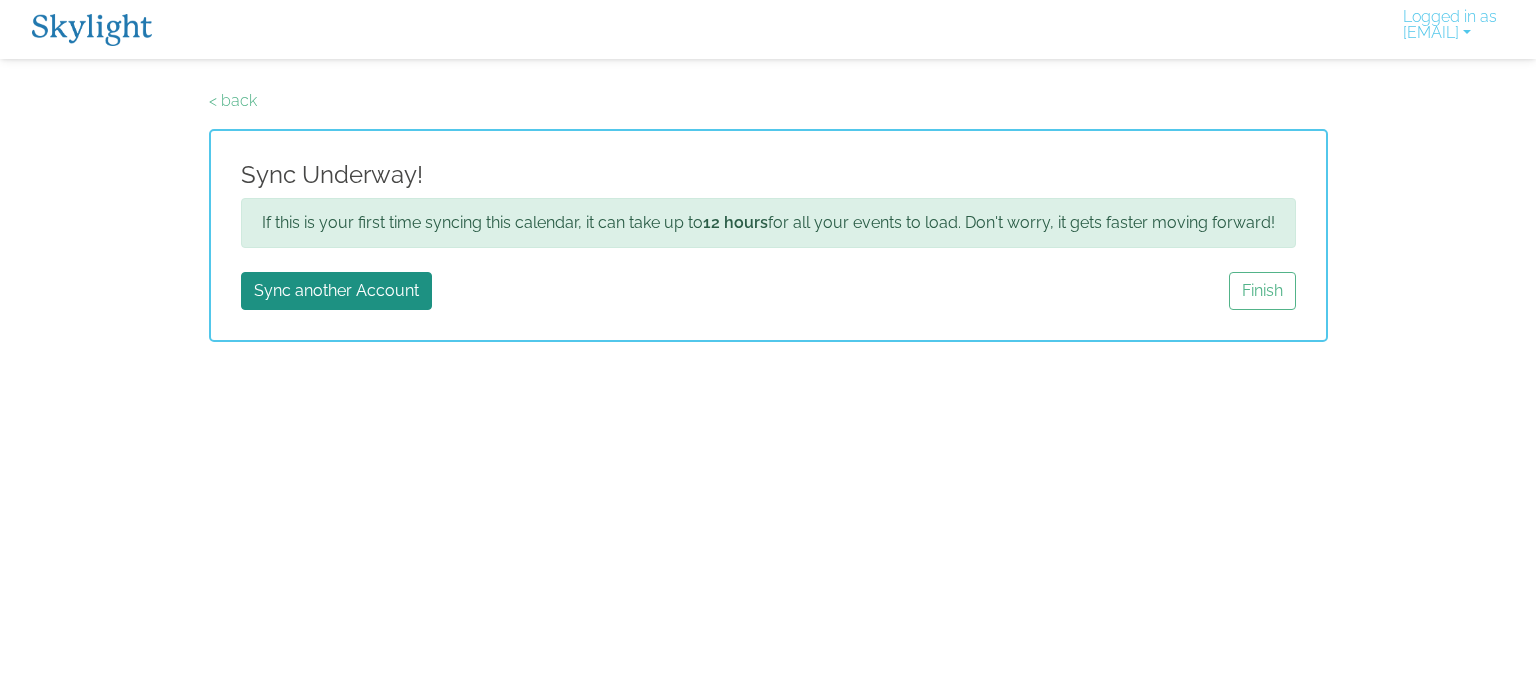 scroll, scrollTop: 0, scrollLeft: 0, axis: both 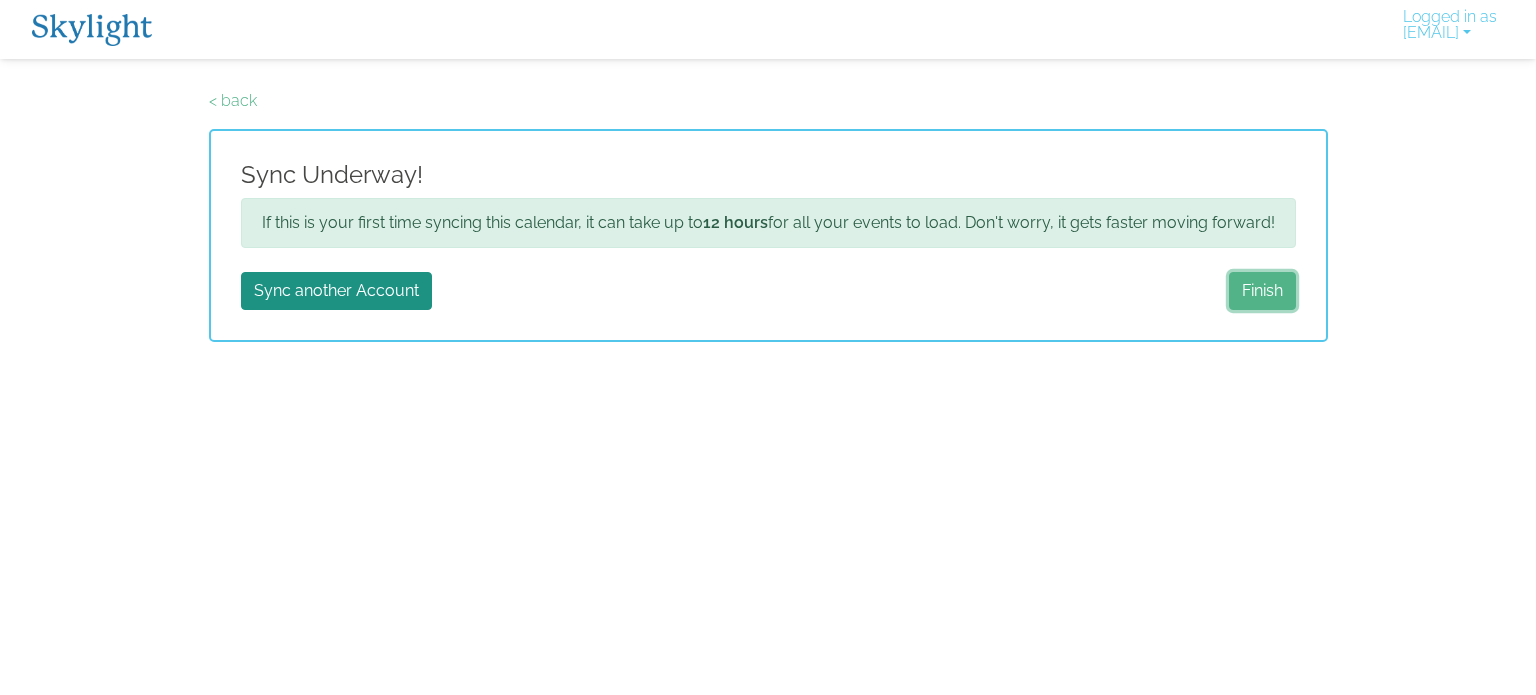 click on "Finish" at bounding box center [1262, 291] 